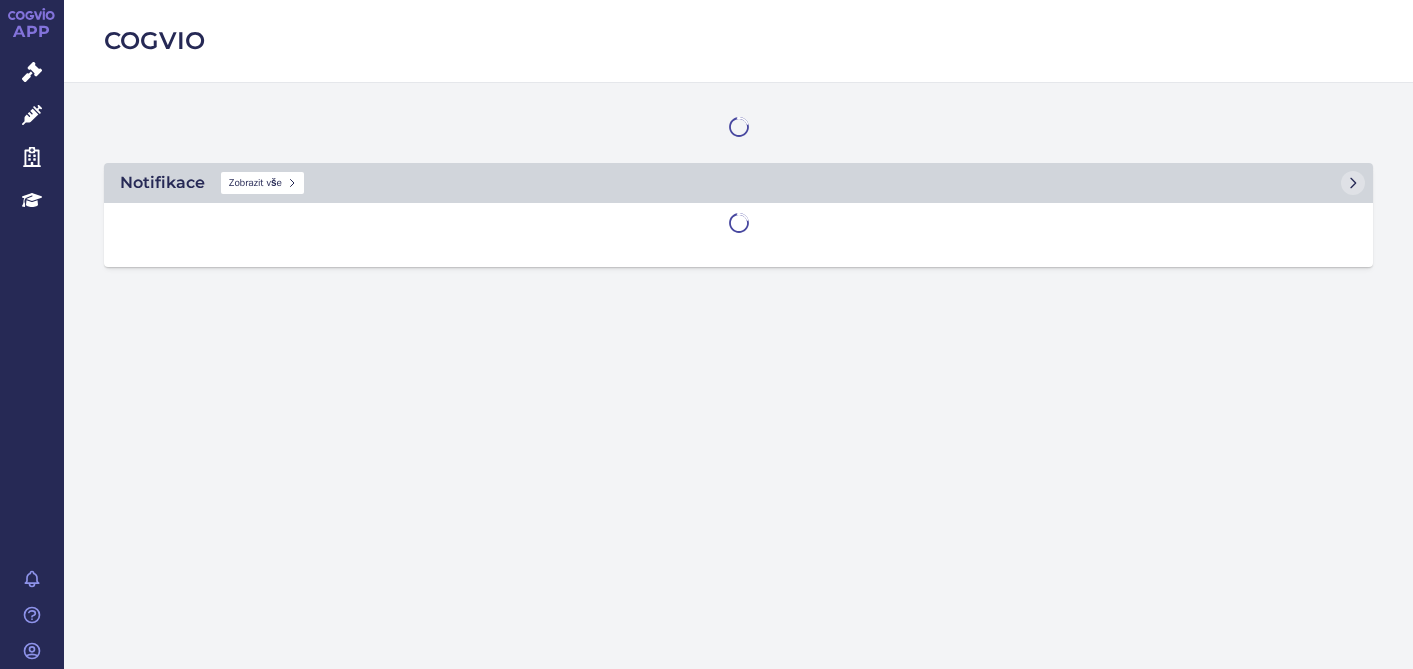scroll, scrollTop: 0, scrollLeft: 0, axis: both 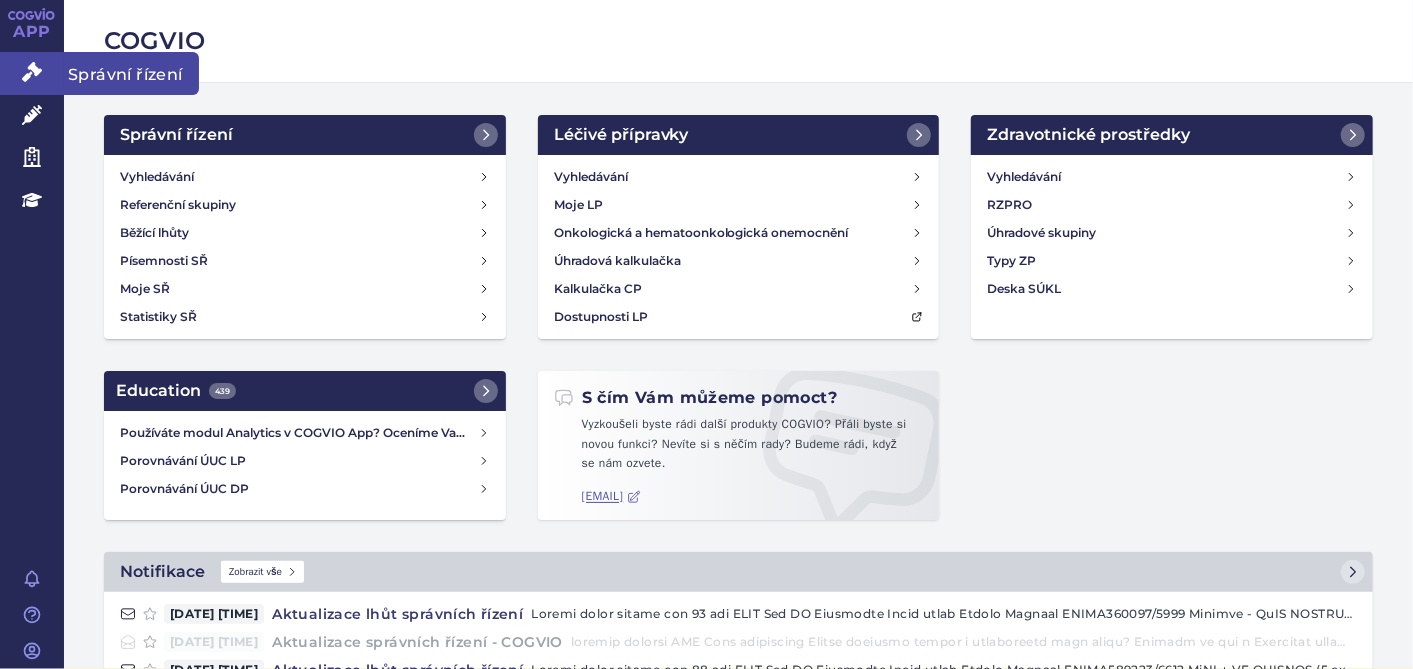 click 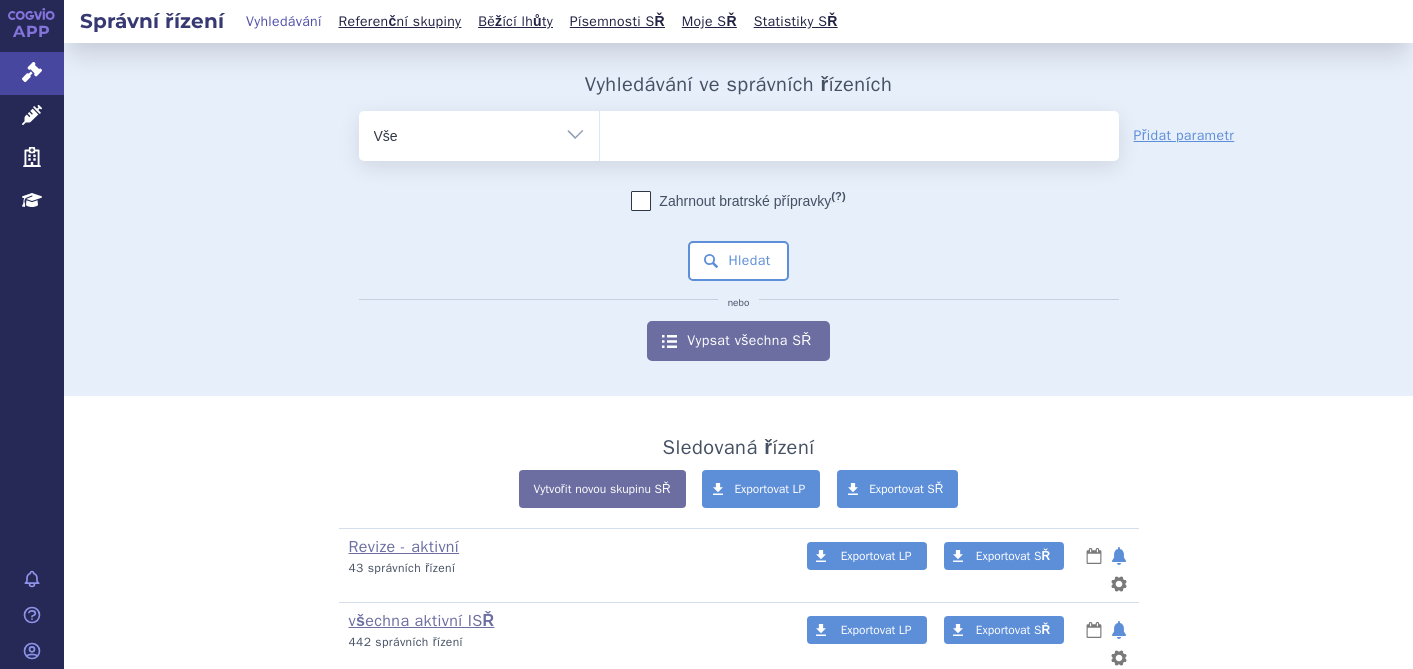 scroll, scrollTop: 0, scrollLeft: 0, axis: both 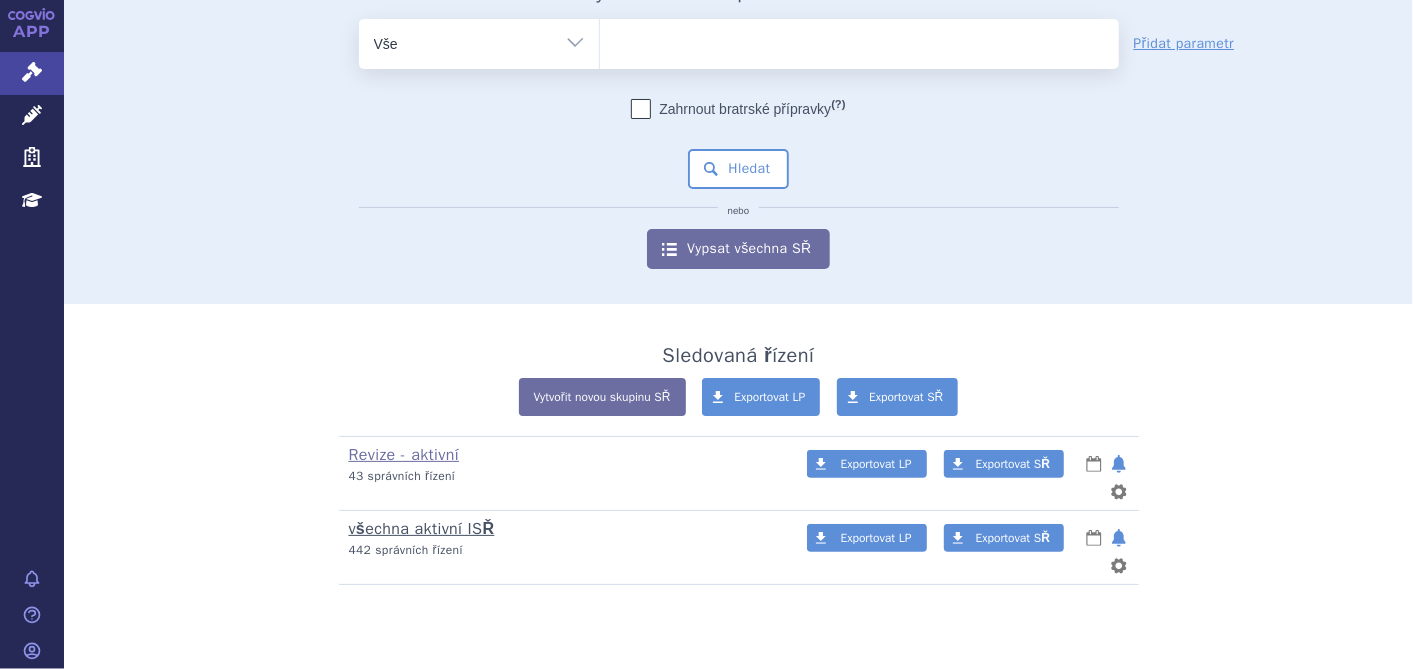 click on "všechna aktivní ISŘ" at bounding box center (422, 529) 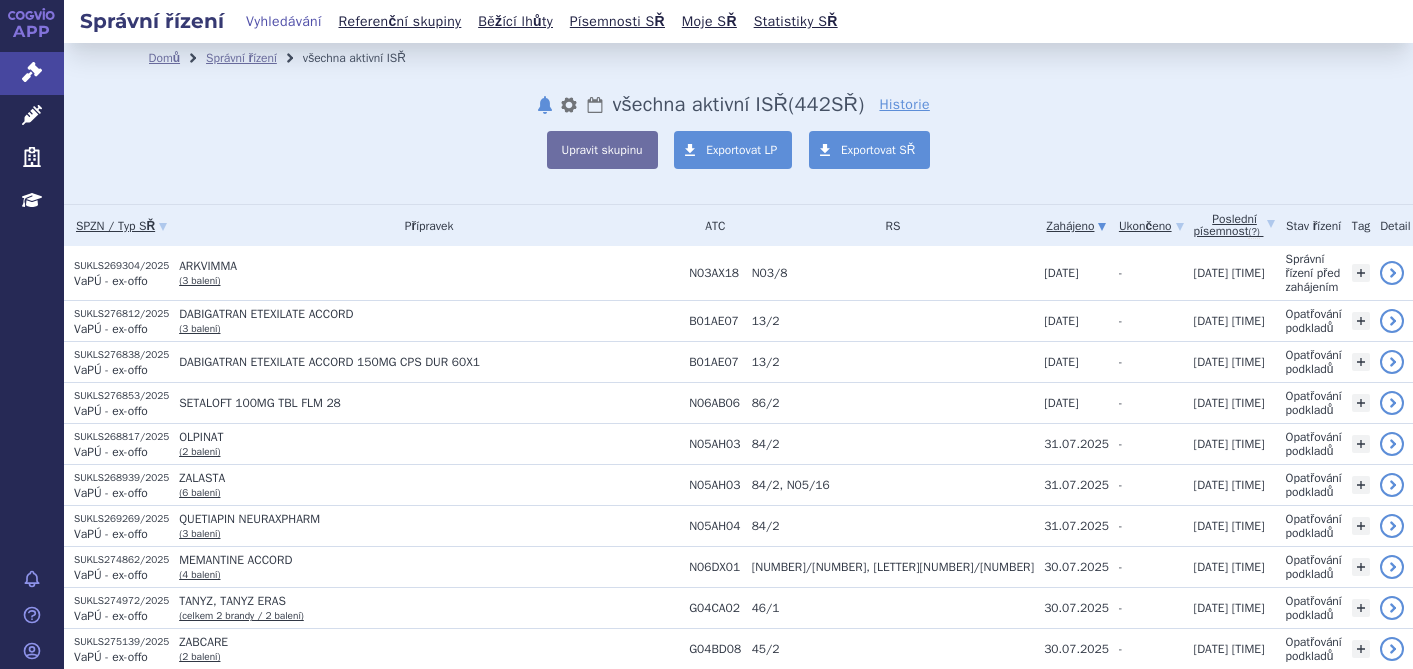 scroll, scrollTop: 0, scrollLeft: 0, axis: both 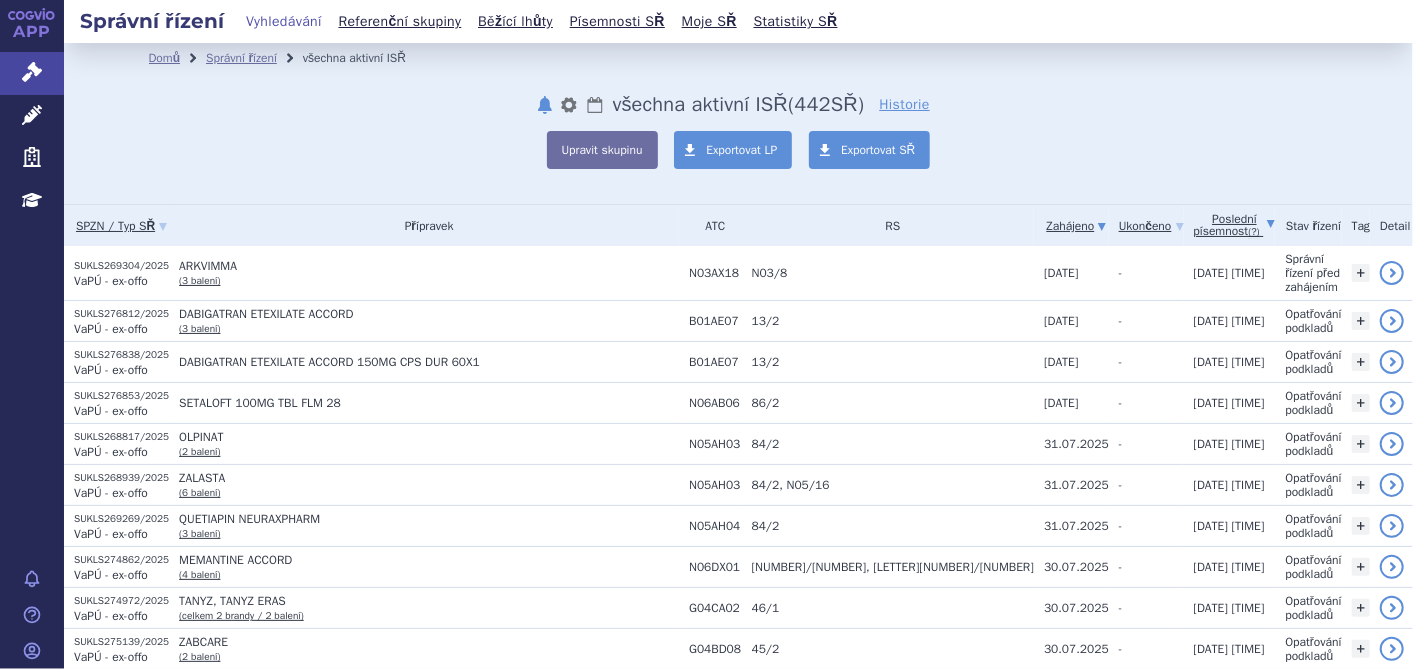click on "Poslední písemnost  (?)" at bounding box center [1235, 225] 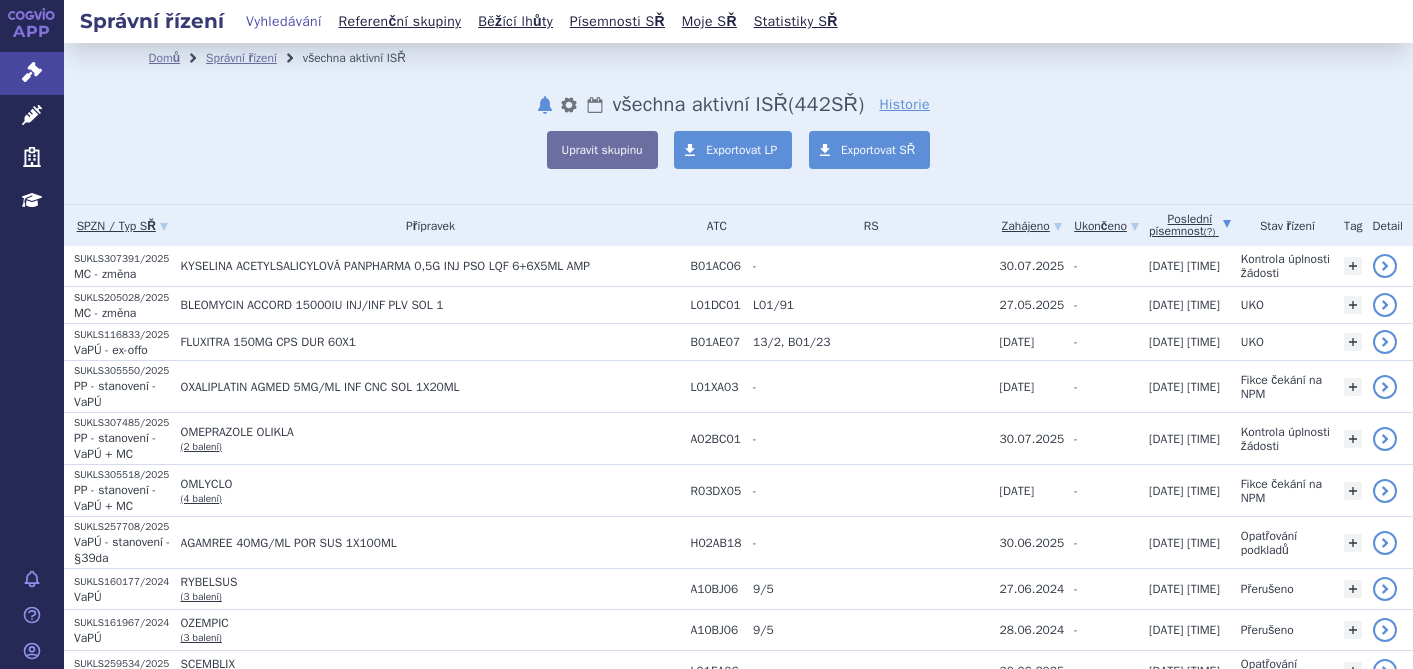 scroll, scrollTop: 0, scrollLeft: 0, axis: both 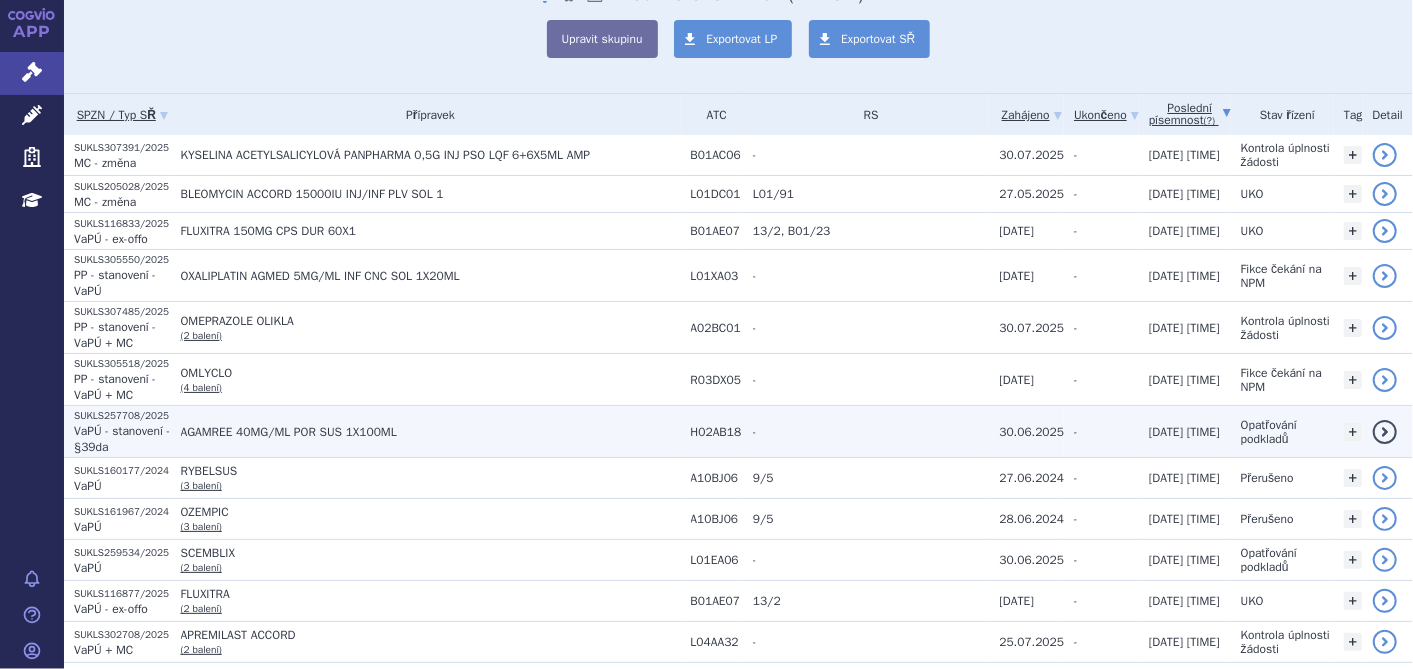 click on "SUKLS257708/2025" at bounding box center [122, 416] 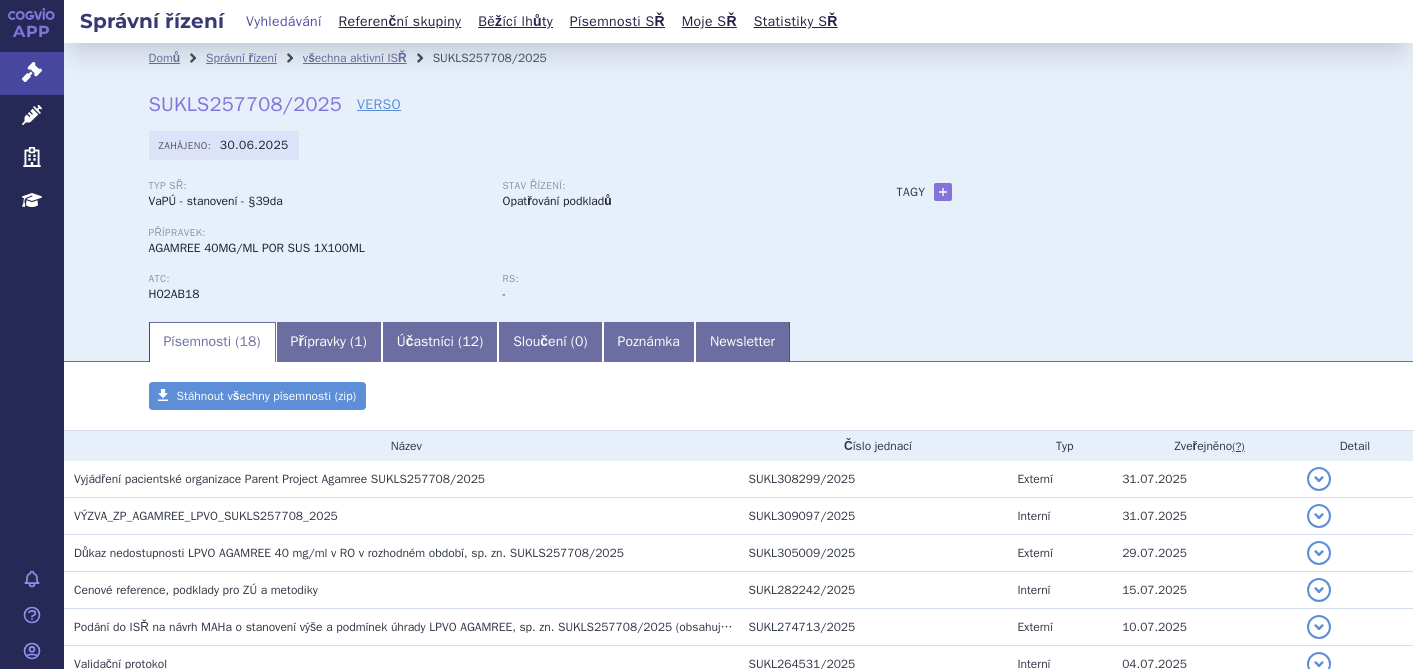 scroll, scrollTop: 0, scrollLeft: 0, axis: both 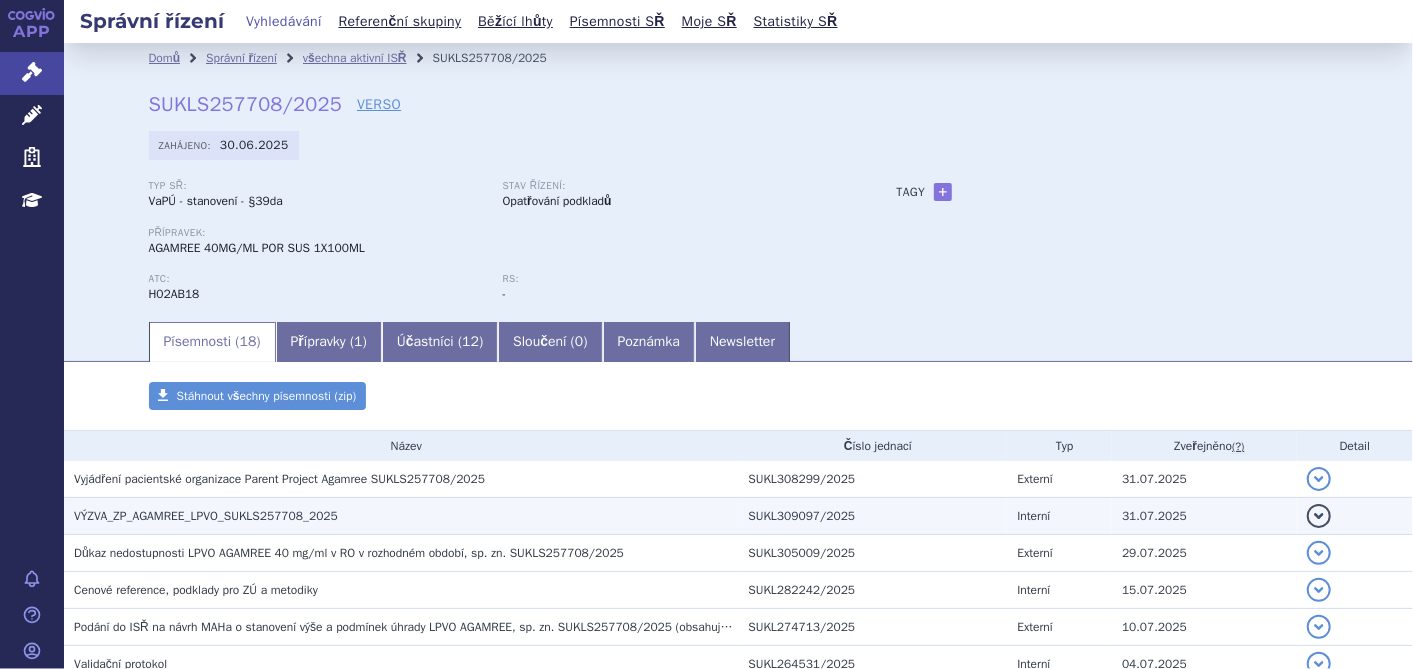 click on "VÝZVA_ZP_AGAMREE_LPVO_SUKLS257708_2025" at bounding box center (206, 516) 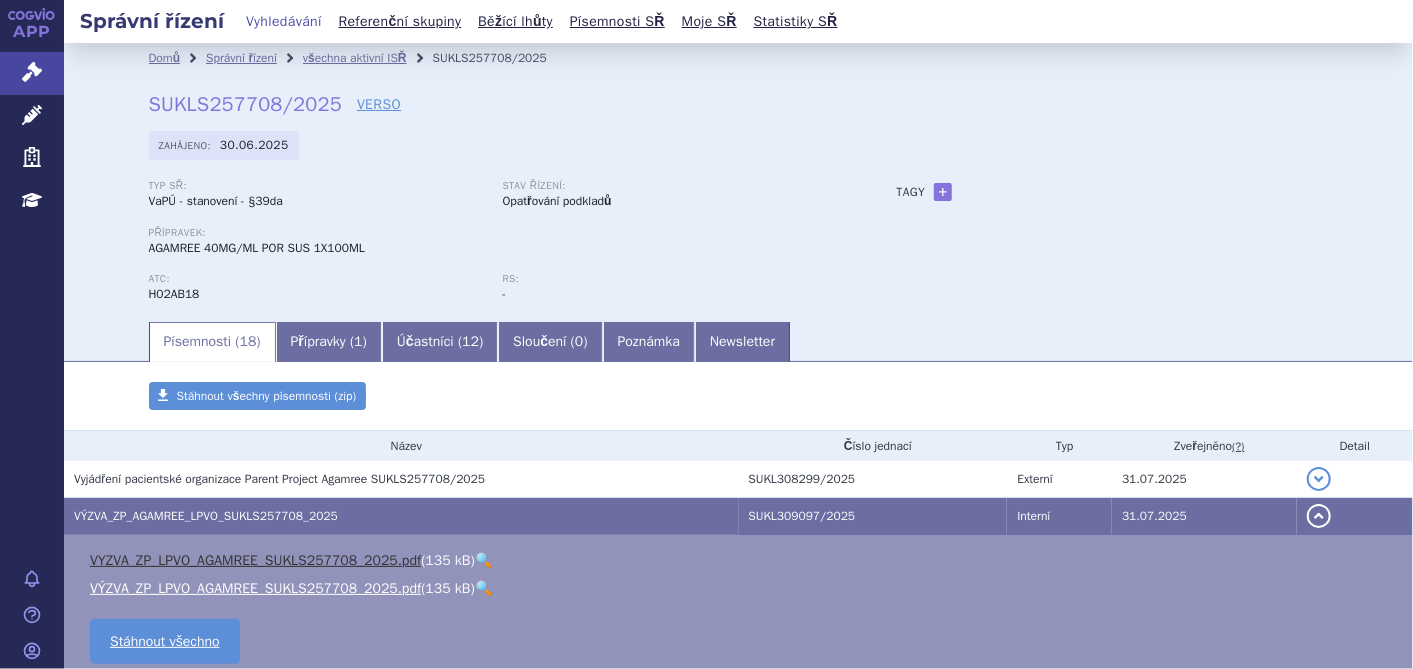 click on "VYZVA_ZP_LPVO_AGAMREE_SUKLS257708_2025.pdf" at bounding box center (255, 560) 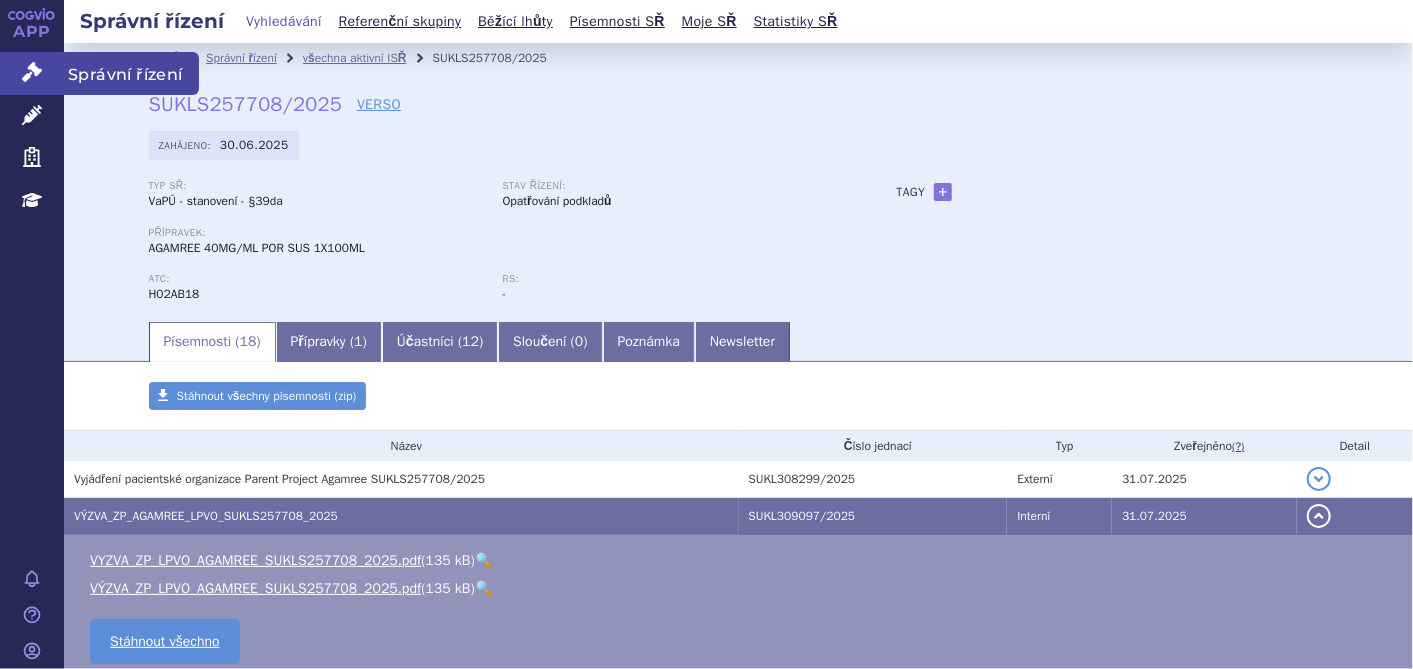 click 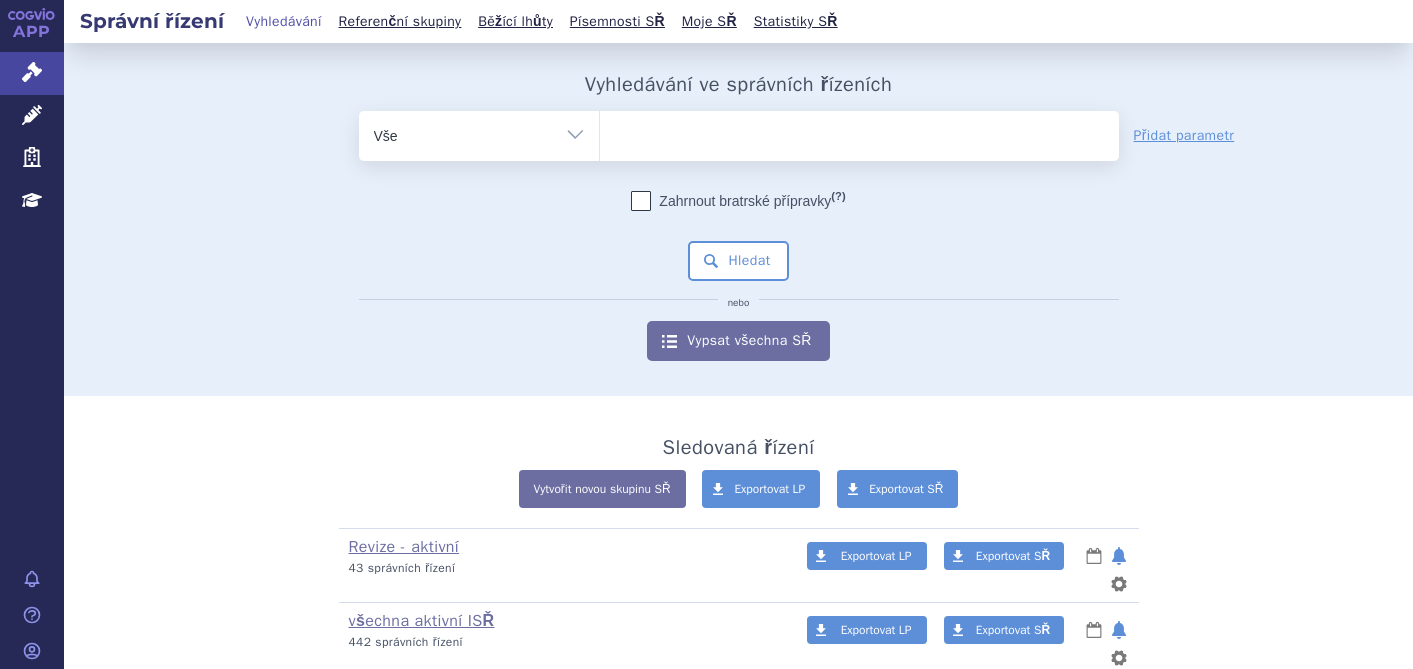 scroll, scrollTop: 0, scrollLeft: 0, axis: both 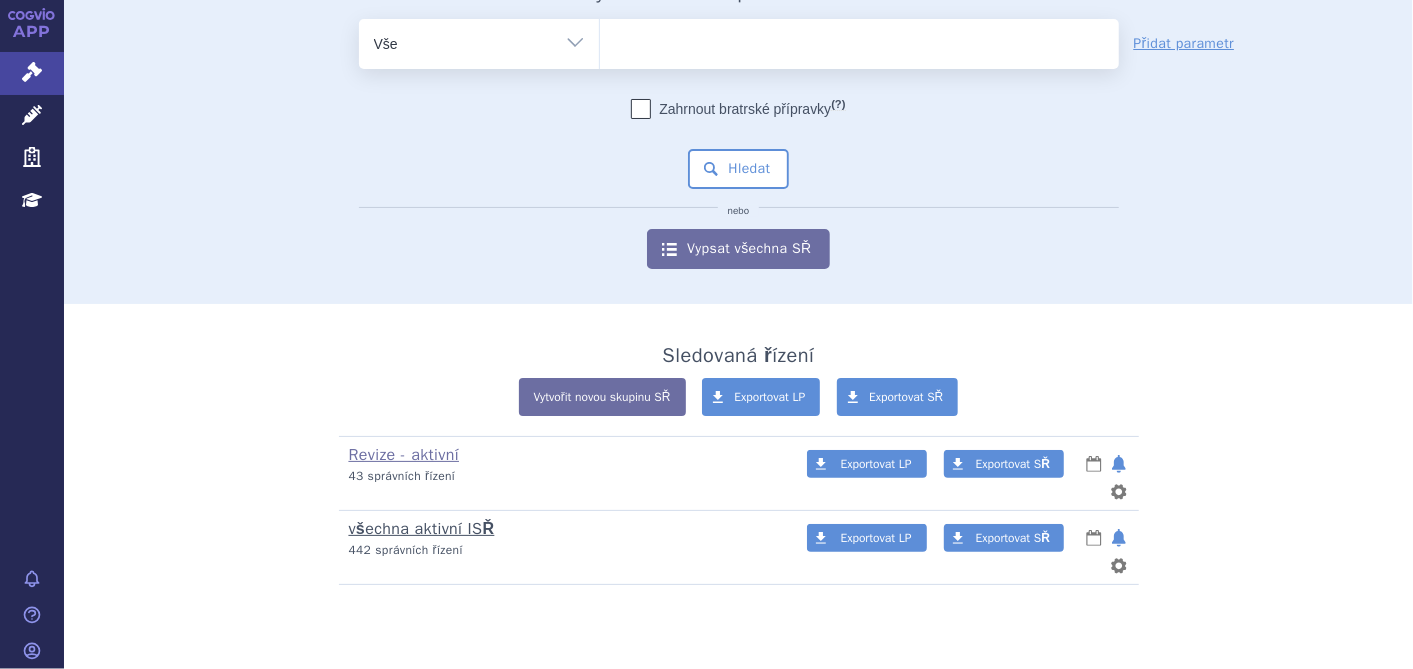 click on "všechna aktivní ISŘ" at bounding box center (422, 529) 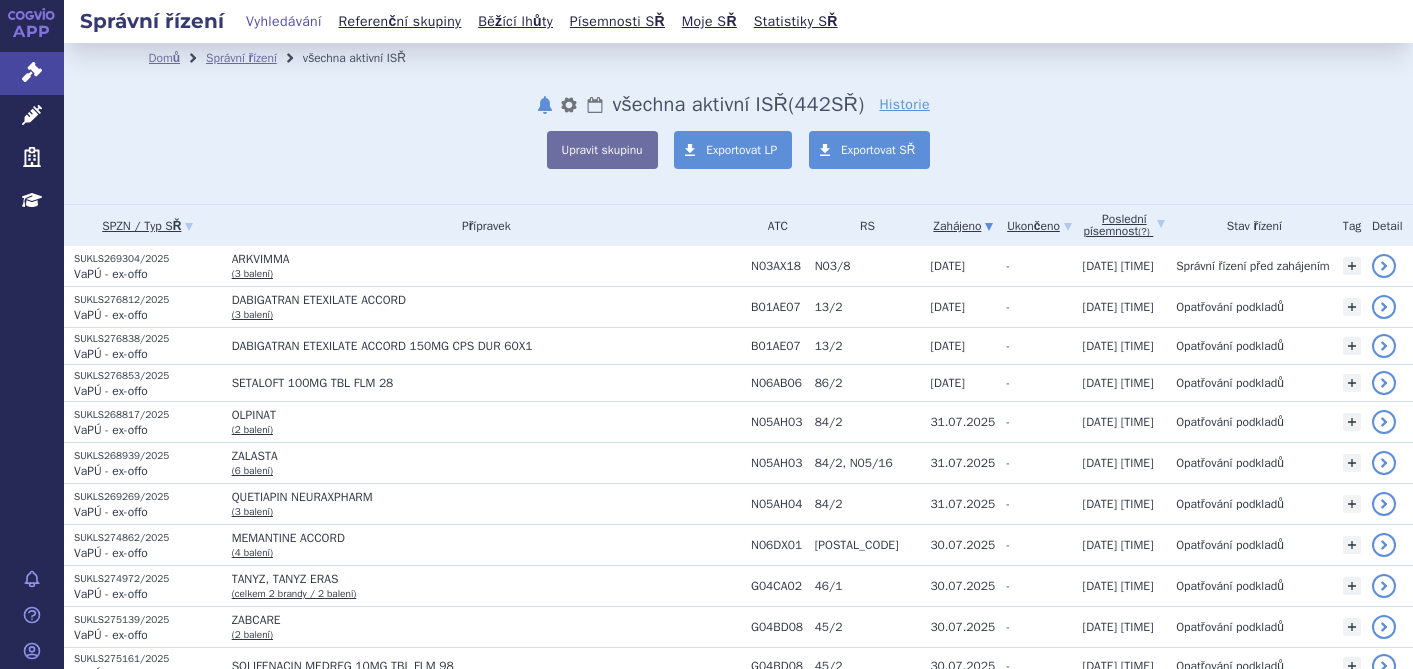 scroll, scrollTop: 0, scrollLeft: 0, axis: both 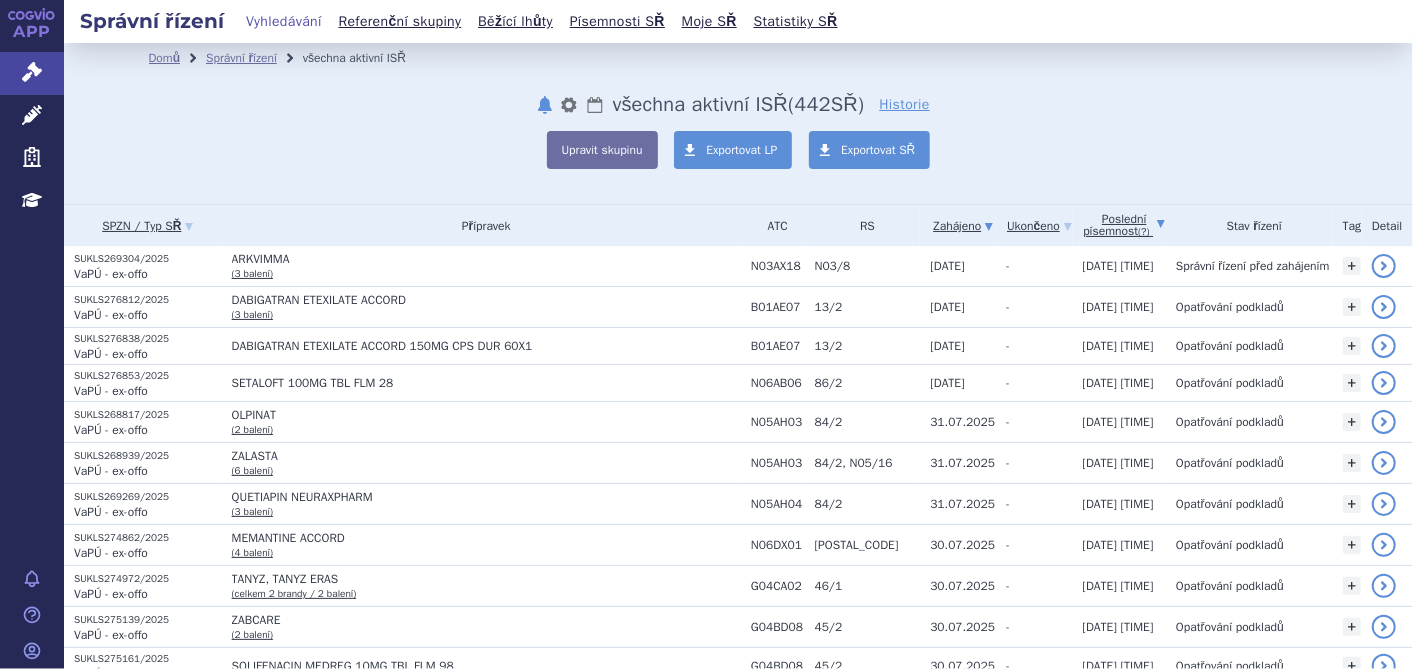 click on "Poslední písemnost  (?)" at bounding box center [1125, 225] 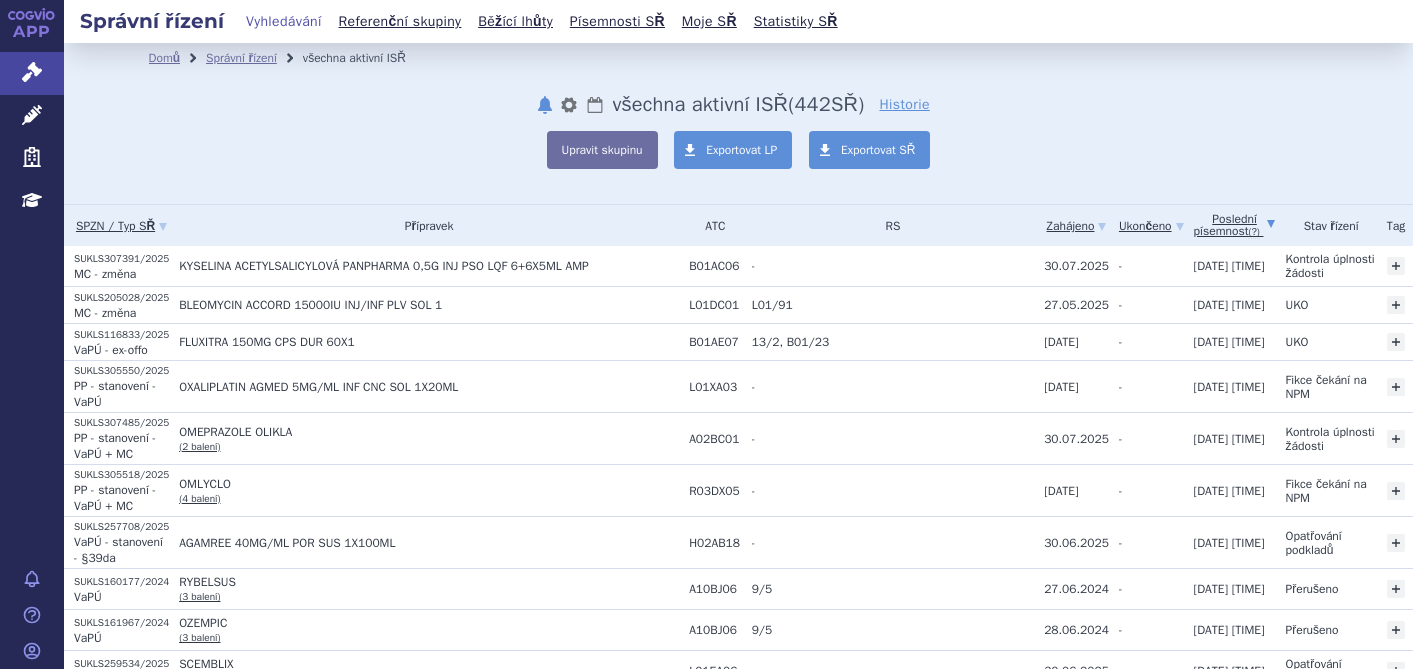 scroll, scrollTop: 0, scrollLeft: 0, axis: both 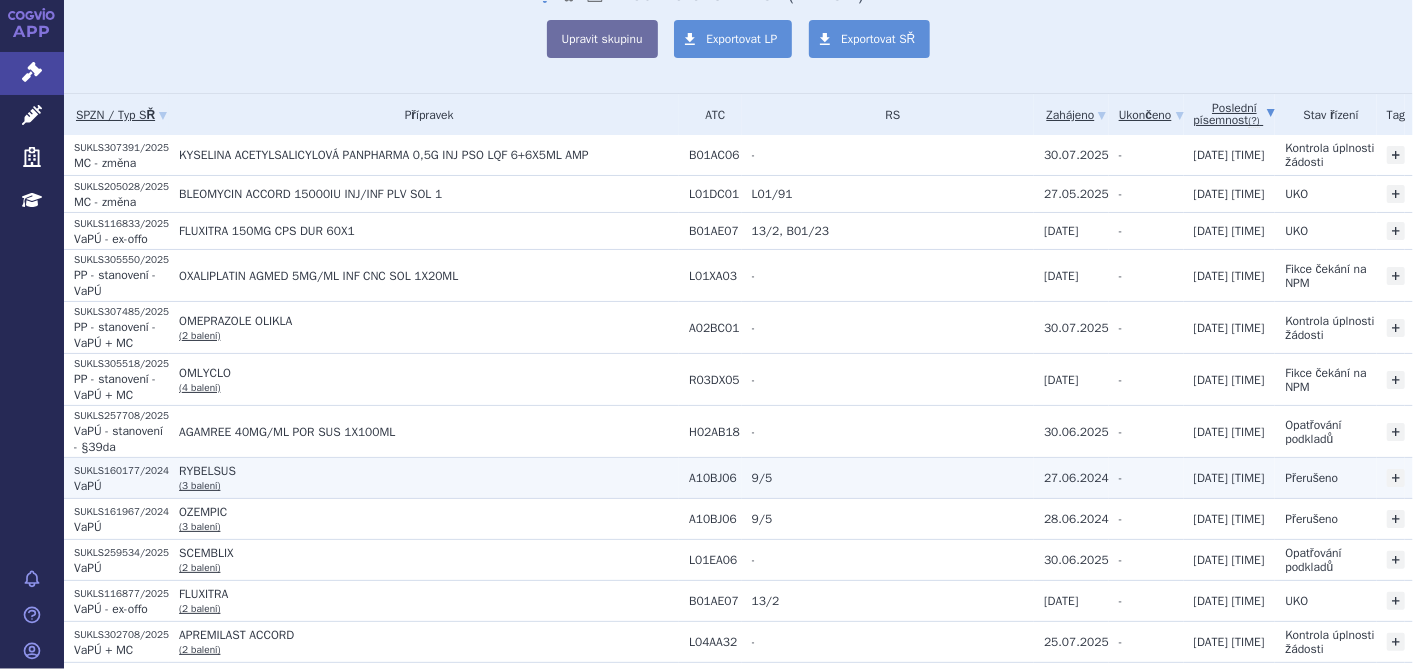 click on "SUKLS160177/2024" at bounding box center [121, 471] 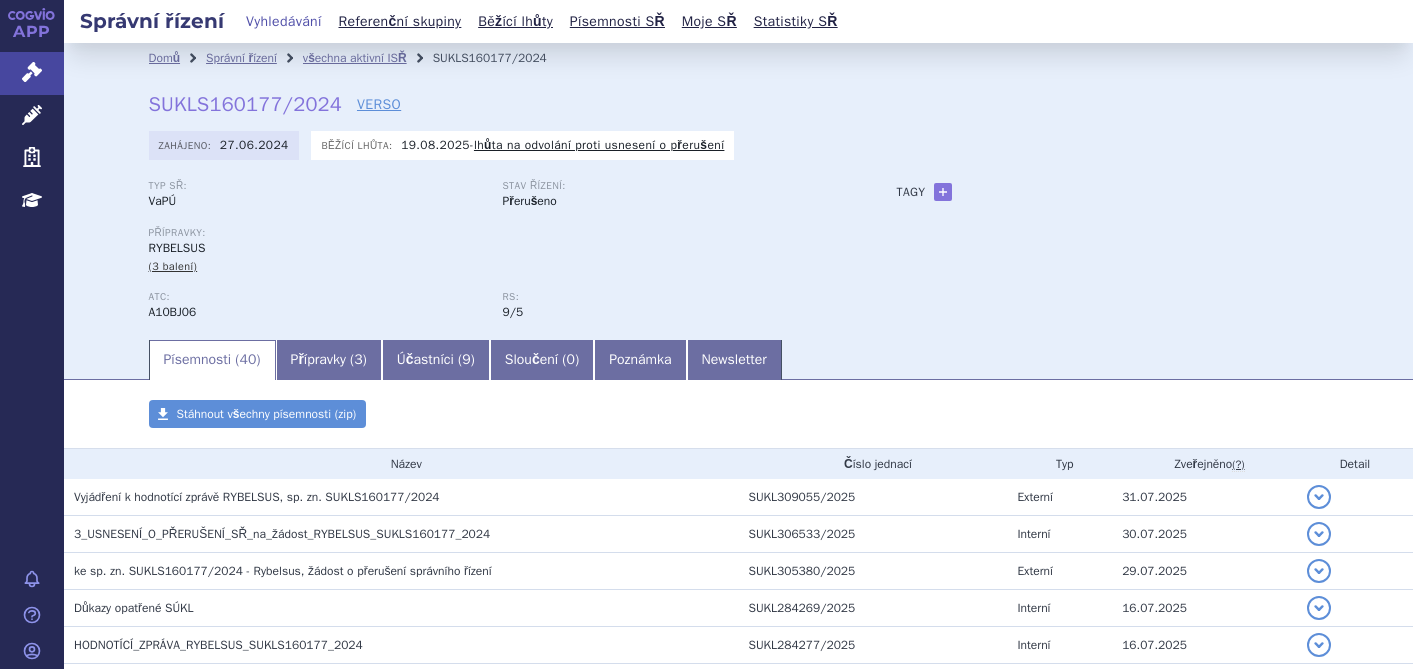 scroll, scrollTop: 0, scrollLeft: 0, axis: both 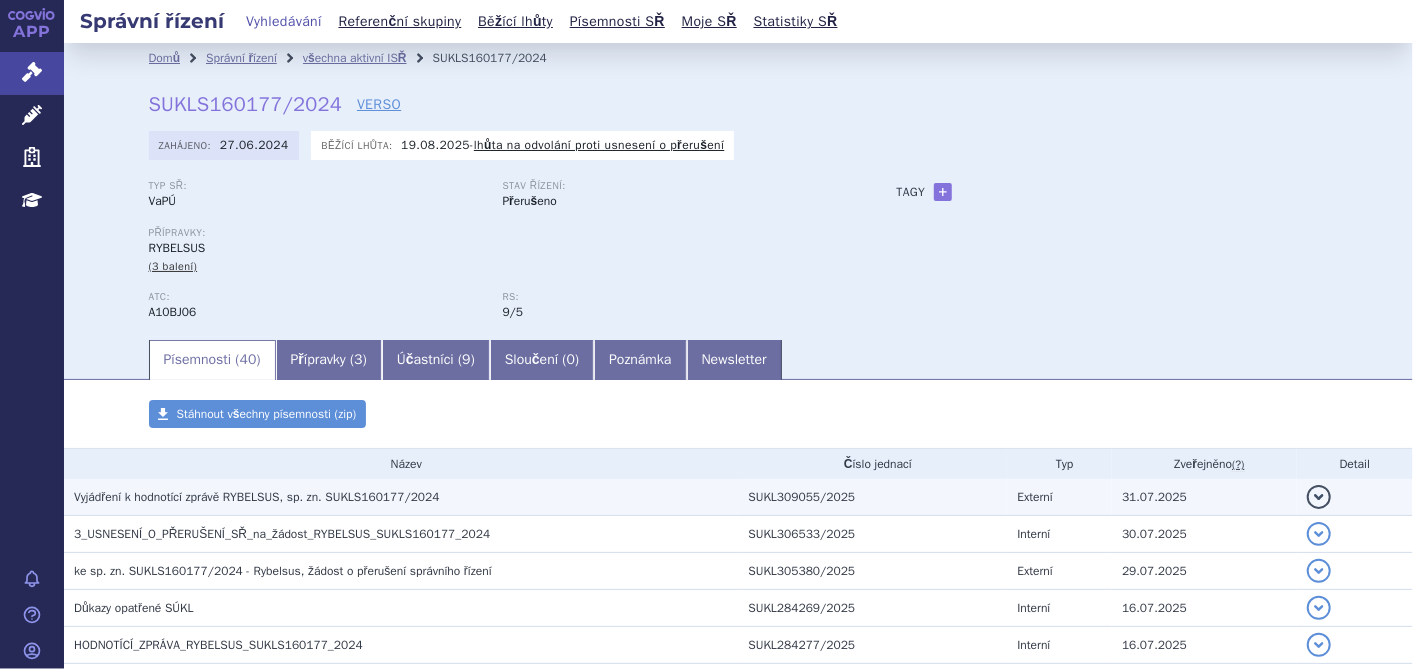 click on "Vyjádření k hodnotící zprávě RYBELSUS, sp. zn. SUKLS160177/2024" at bounding box center (257, 497) 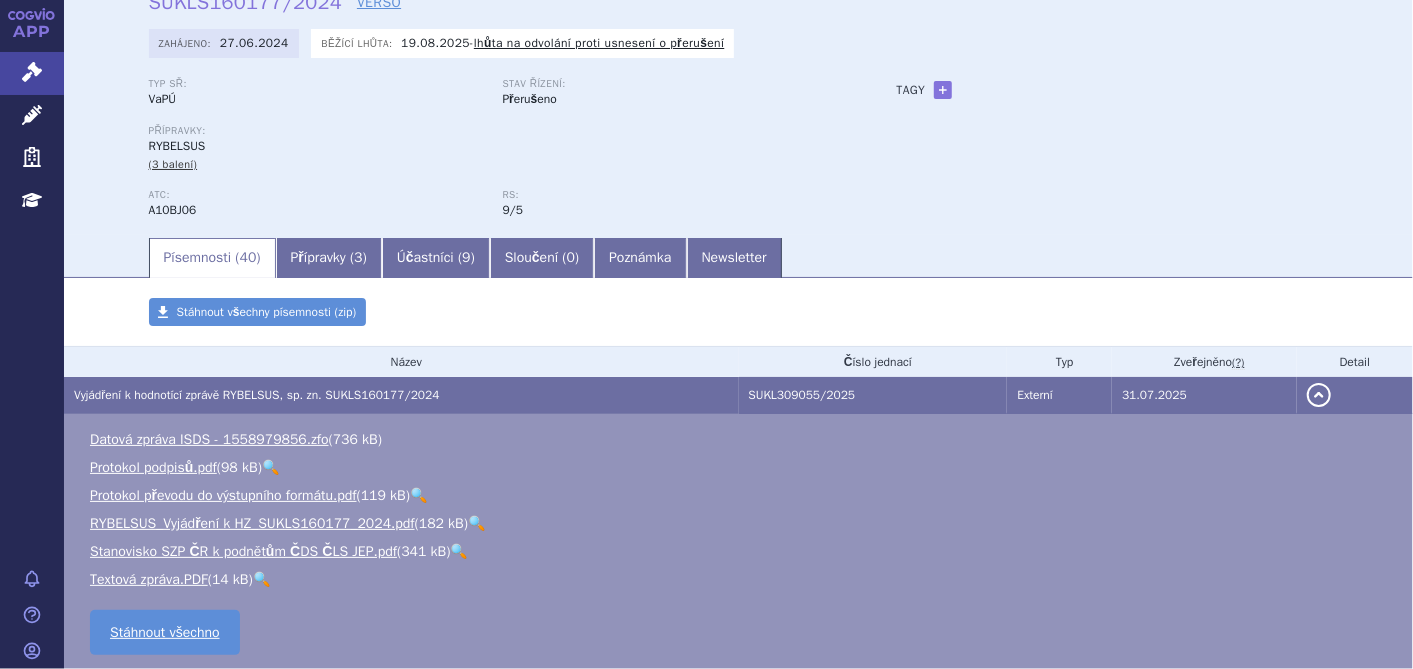 scroll, scrollTop: 222, scrollLeft: 0, axis: vertical 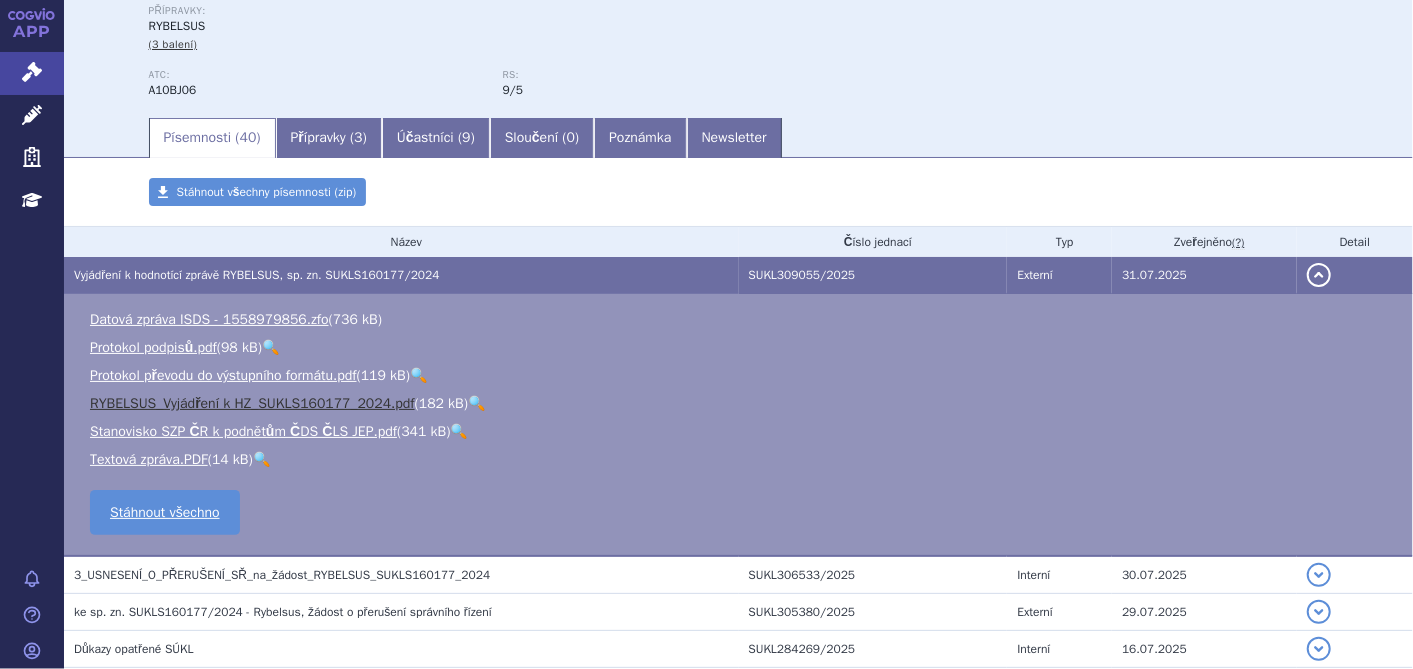 click on "RYBELSUS_Vyjádření k HZ_SUKLS160177_2024.pdf" at bounding box center (252, 403) 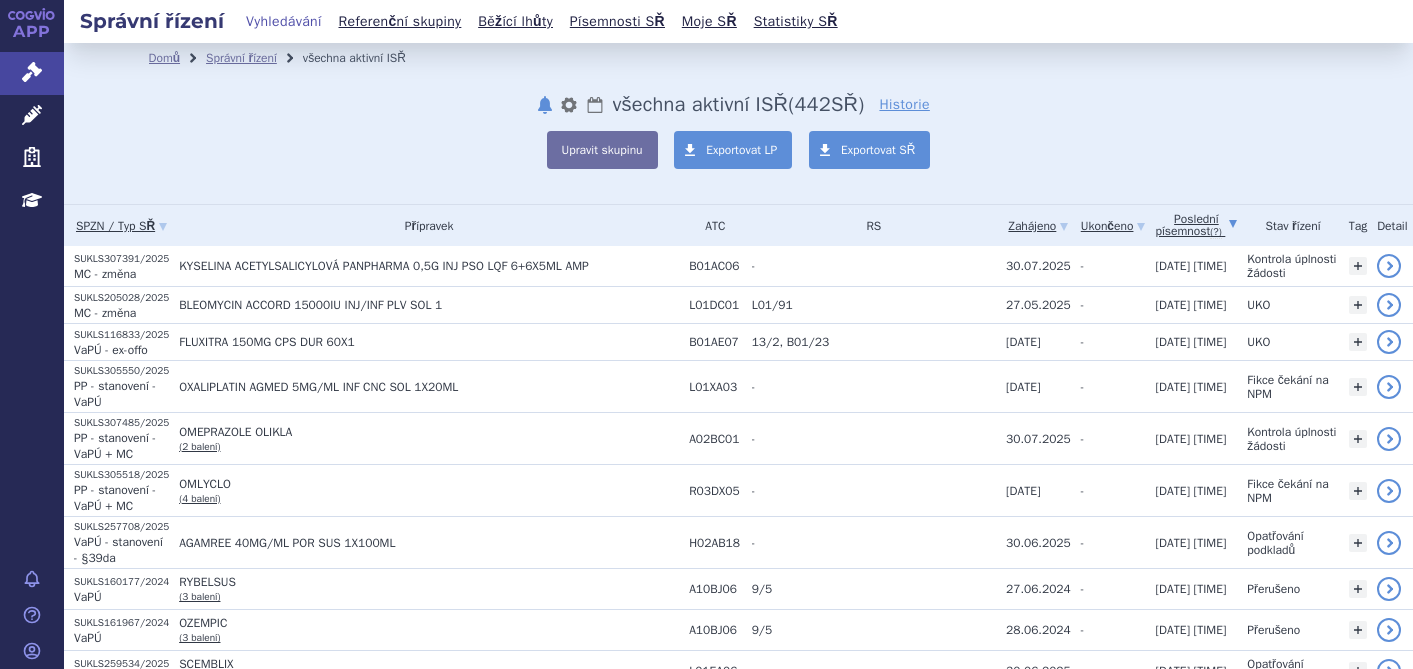 scroll, scrollTop: 0, scrollLeft: 0, axis: both 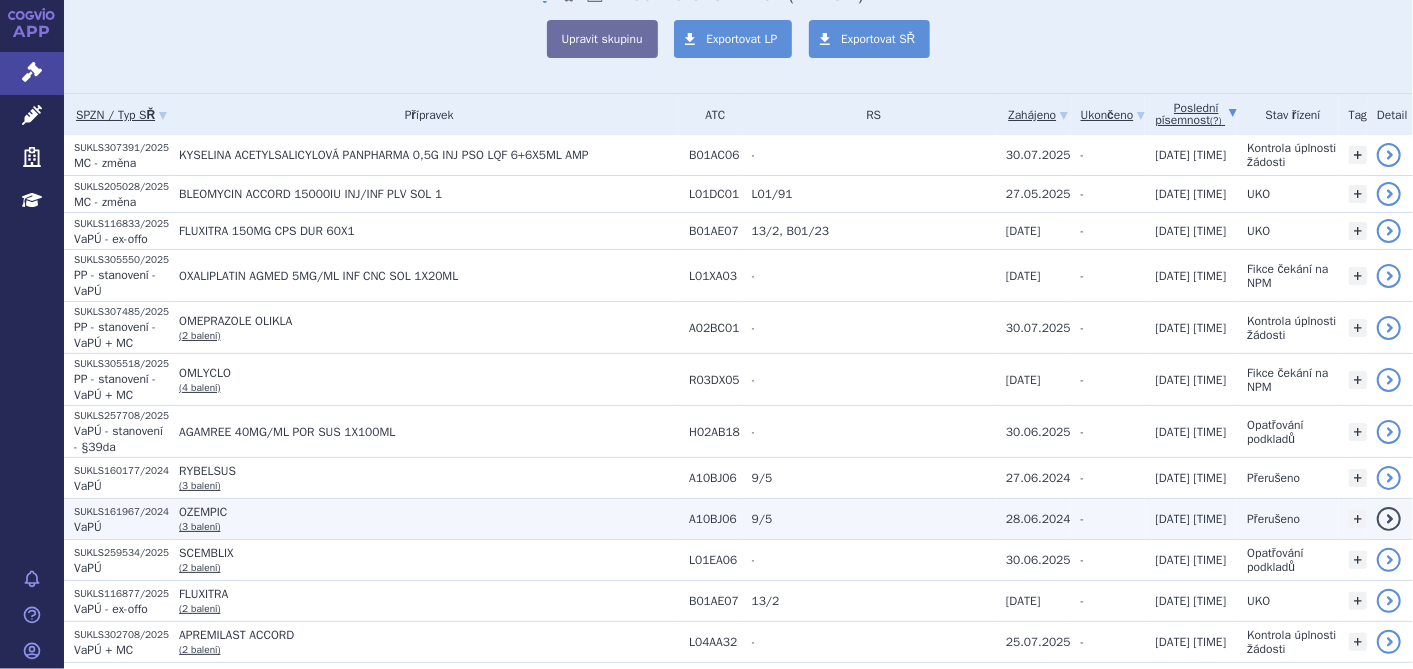 click on "SUKLS161967/2024" at bounding box center [121, 512] 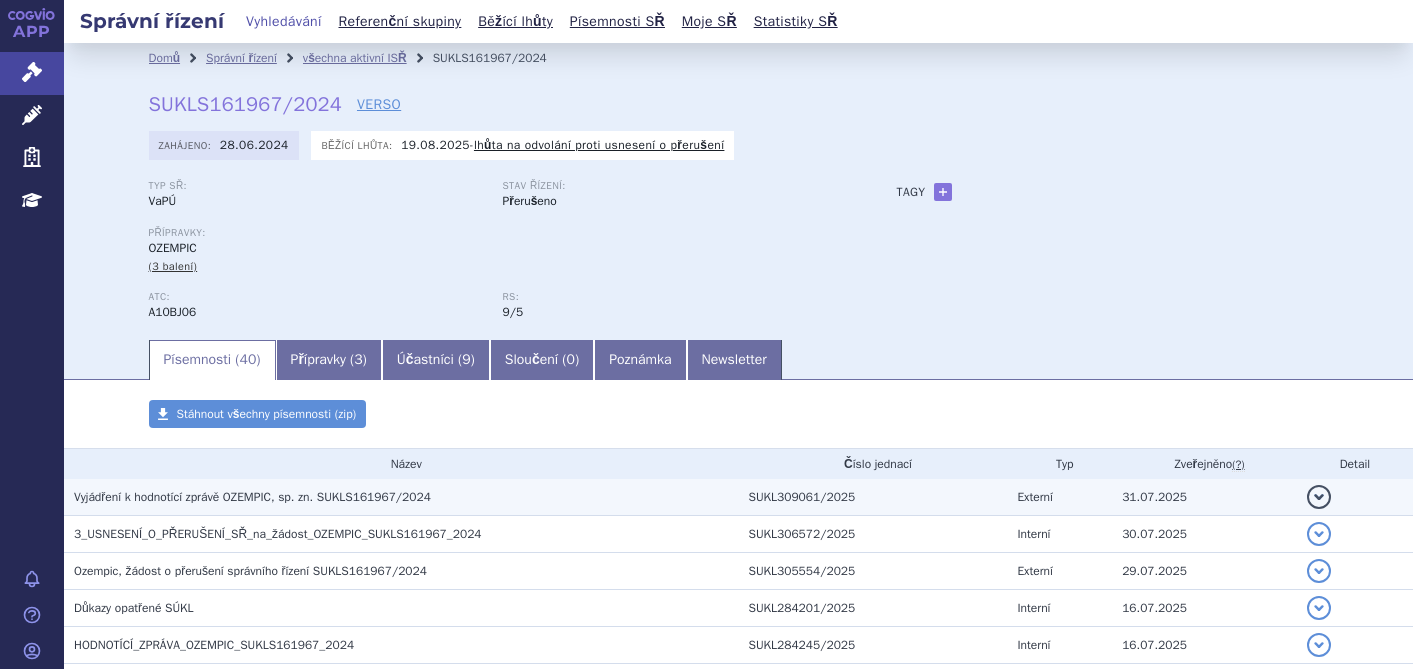scroll, scrollTop: 0, scrollLeft: 0, axis: both 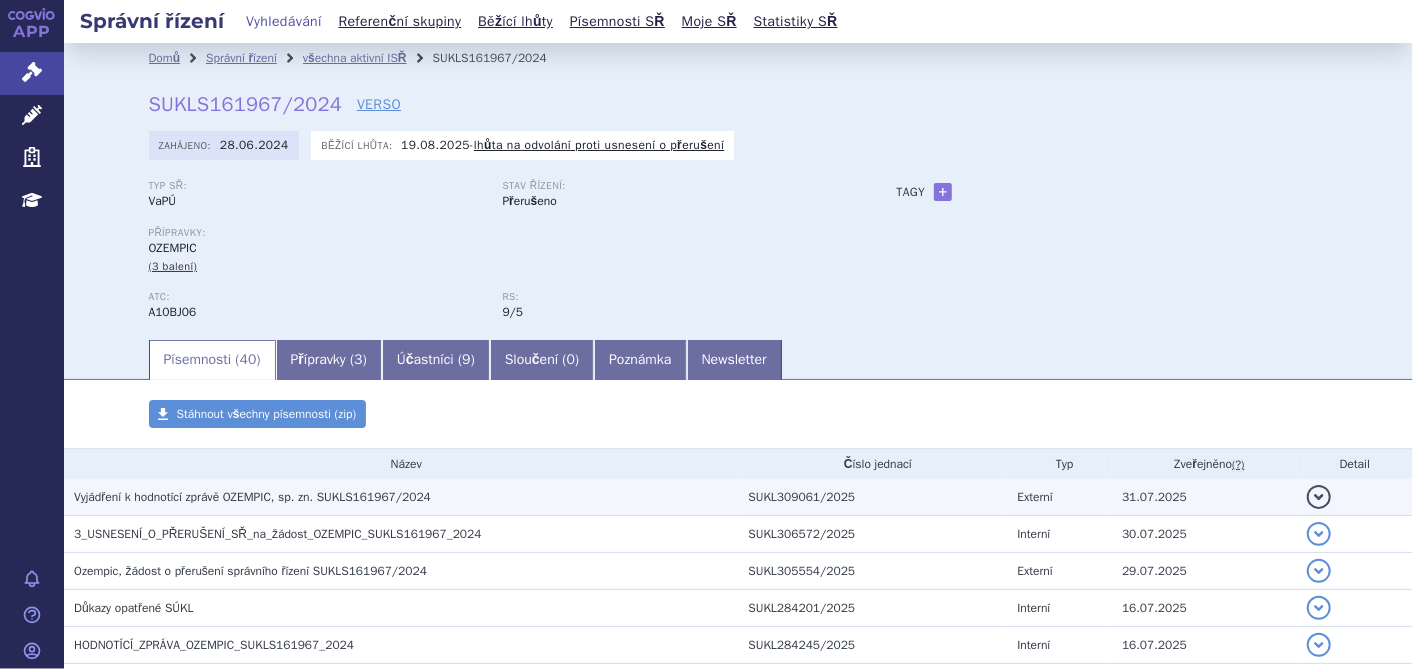 click on "Vyjádření k hodnotící zprávě OZEMPIC, sp. zn. SUKLS161967/2024" at bounding box center [252, 497] 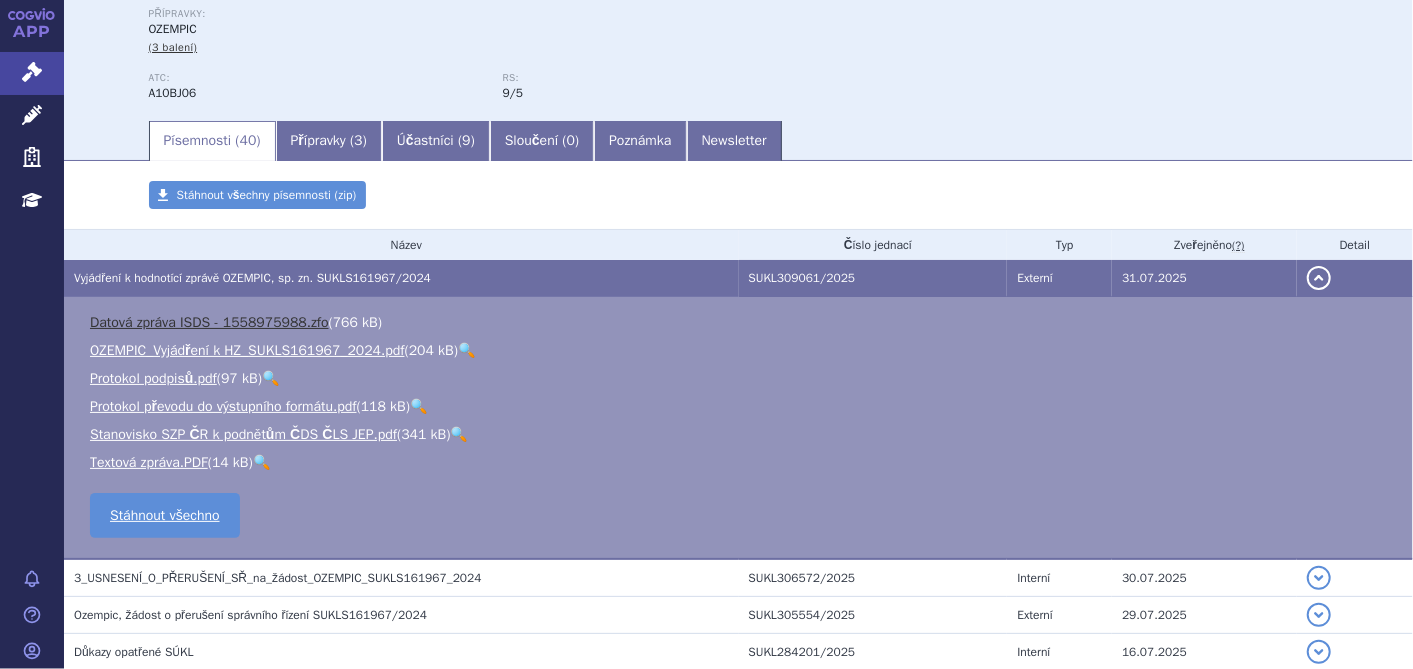 scroll, scrollTop: 222, scrollLeft: 0, axis: vertical 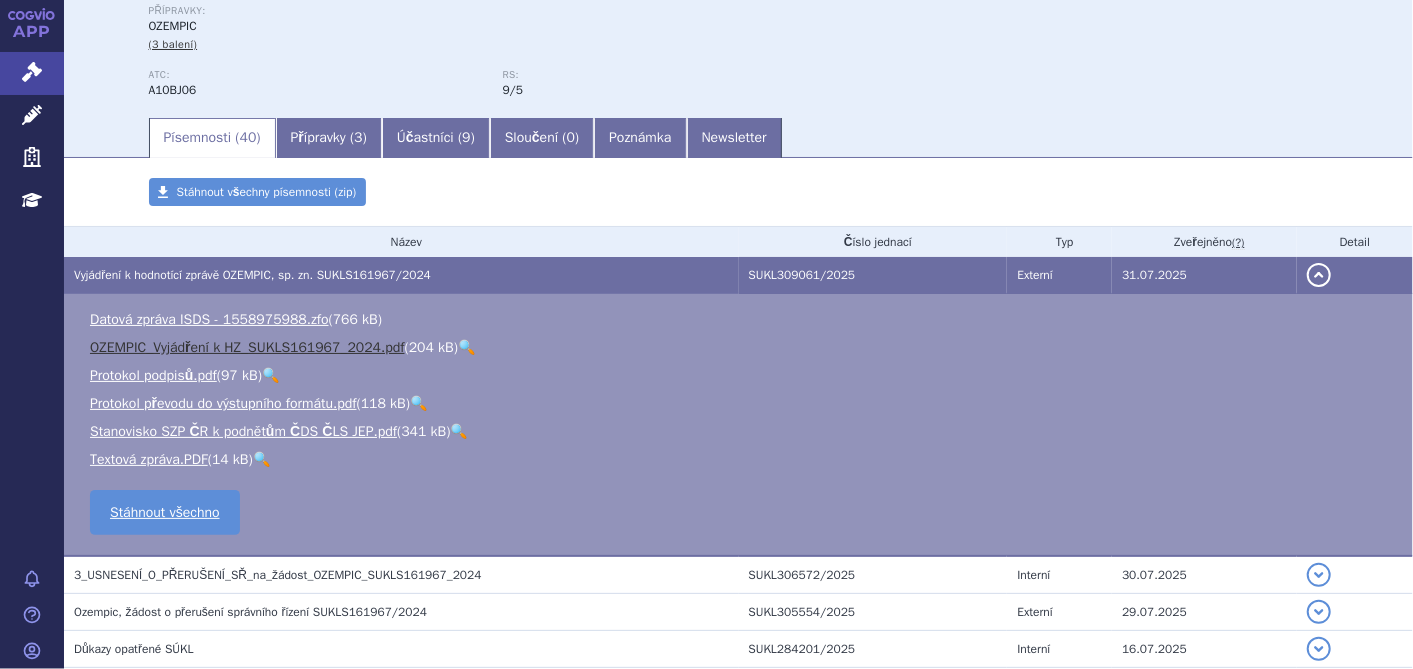 click on "OZEMPIC_Vyjádření k HZ_SUKLS161967_2024.pdf" at bounding box center (247, 347) 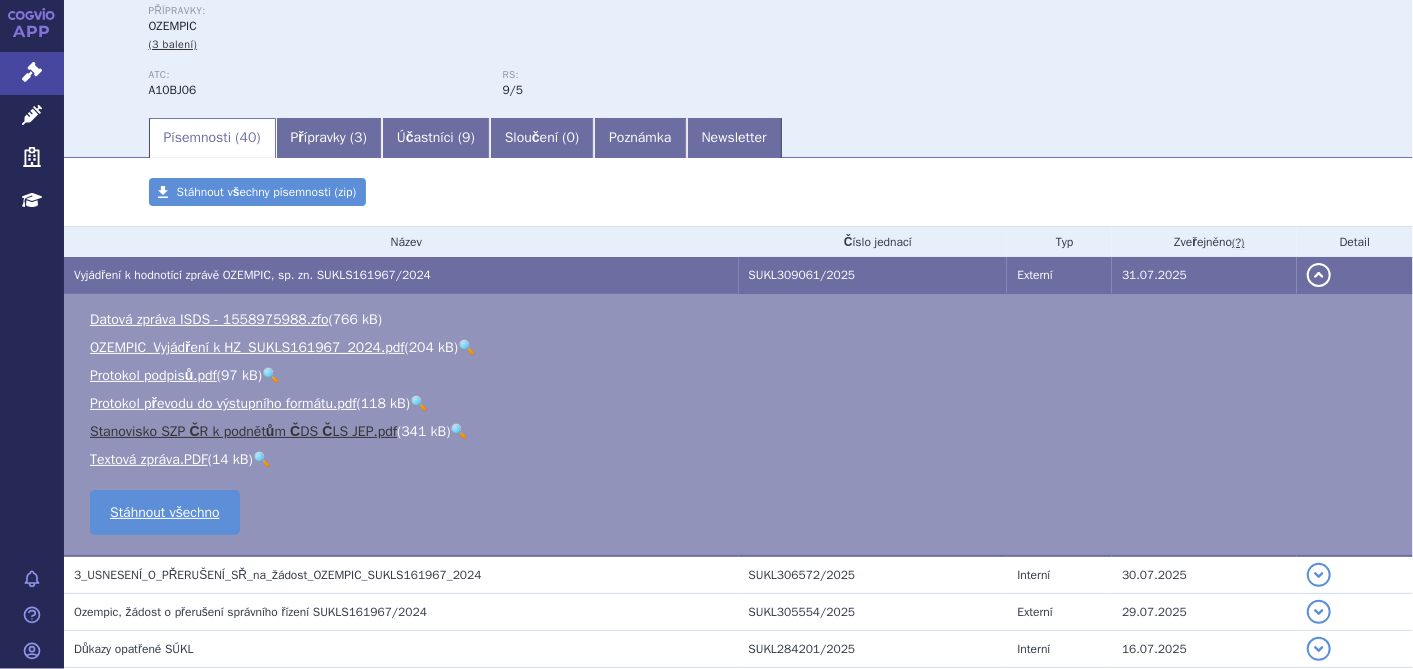 click on "Stanovisko SZP ČR k podnětům ČDS ČLS JEP.pdf" at bounding box center (243, 431) 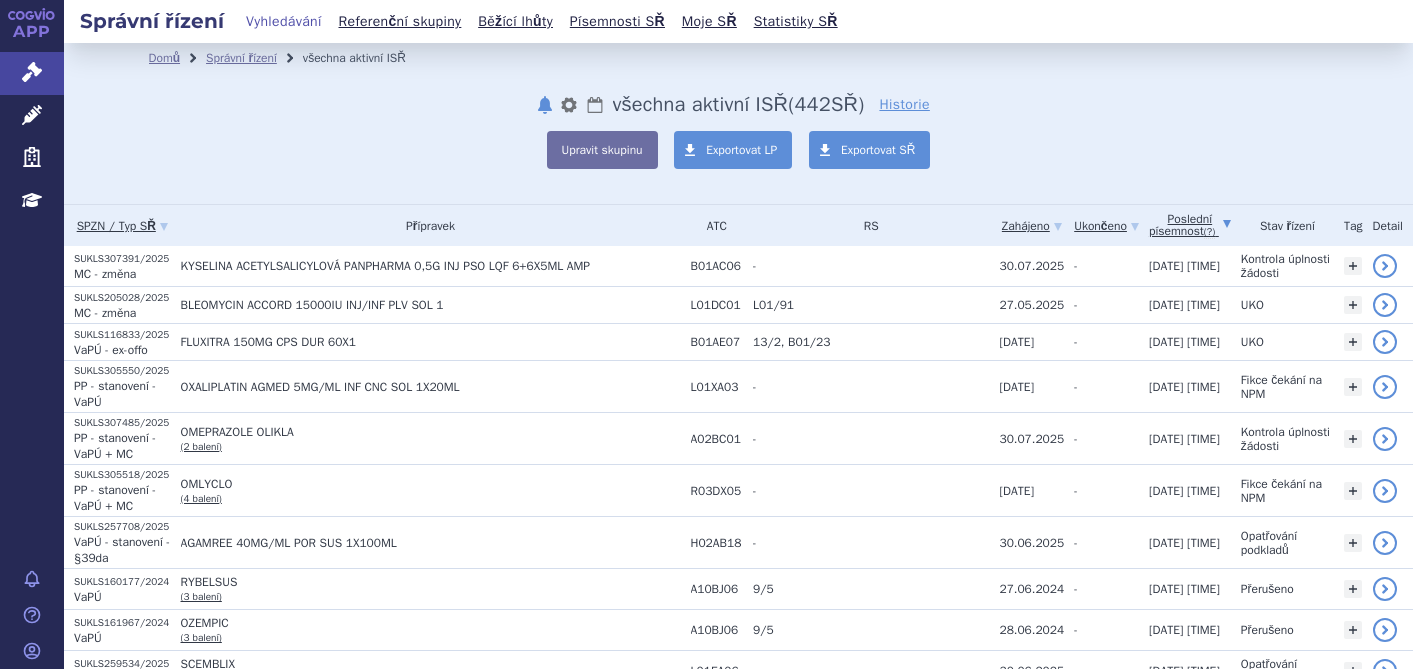 scroll, scrollTop: 0, scrollLeft: 0, axis: both 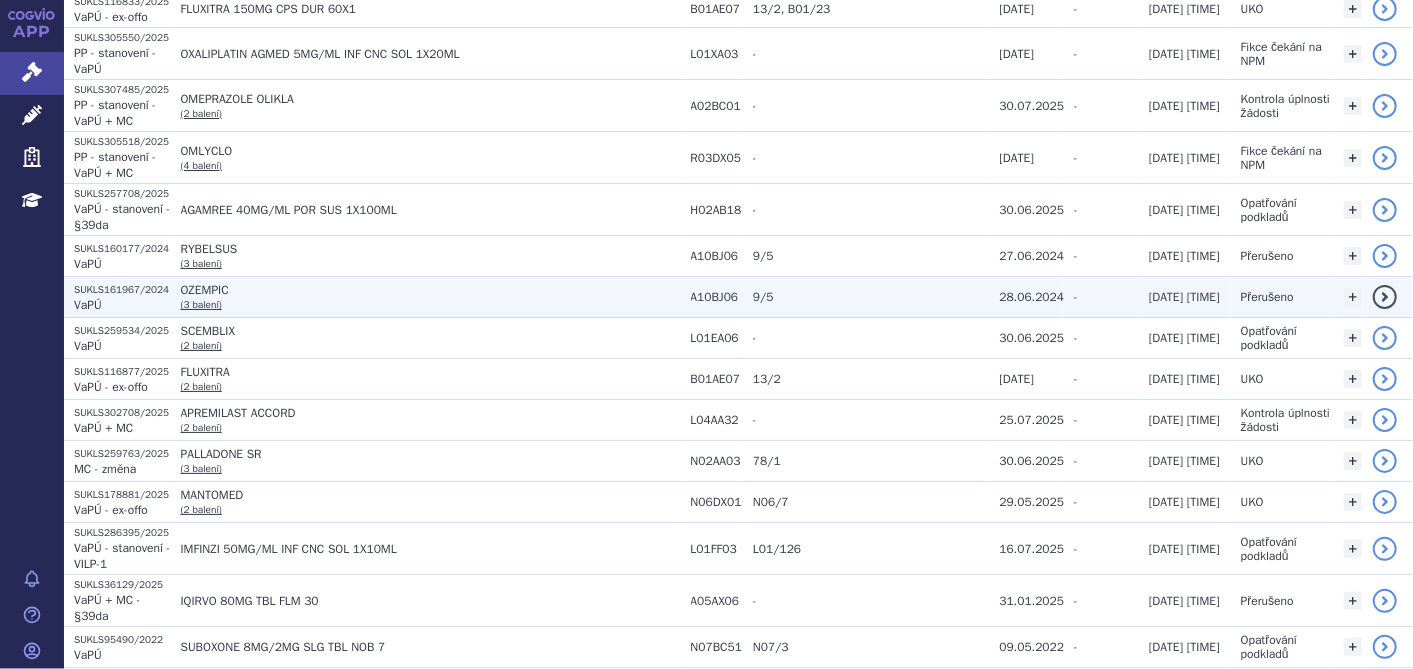 click on "VaPÚ" at bounding box center (88, 305) 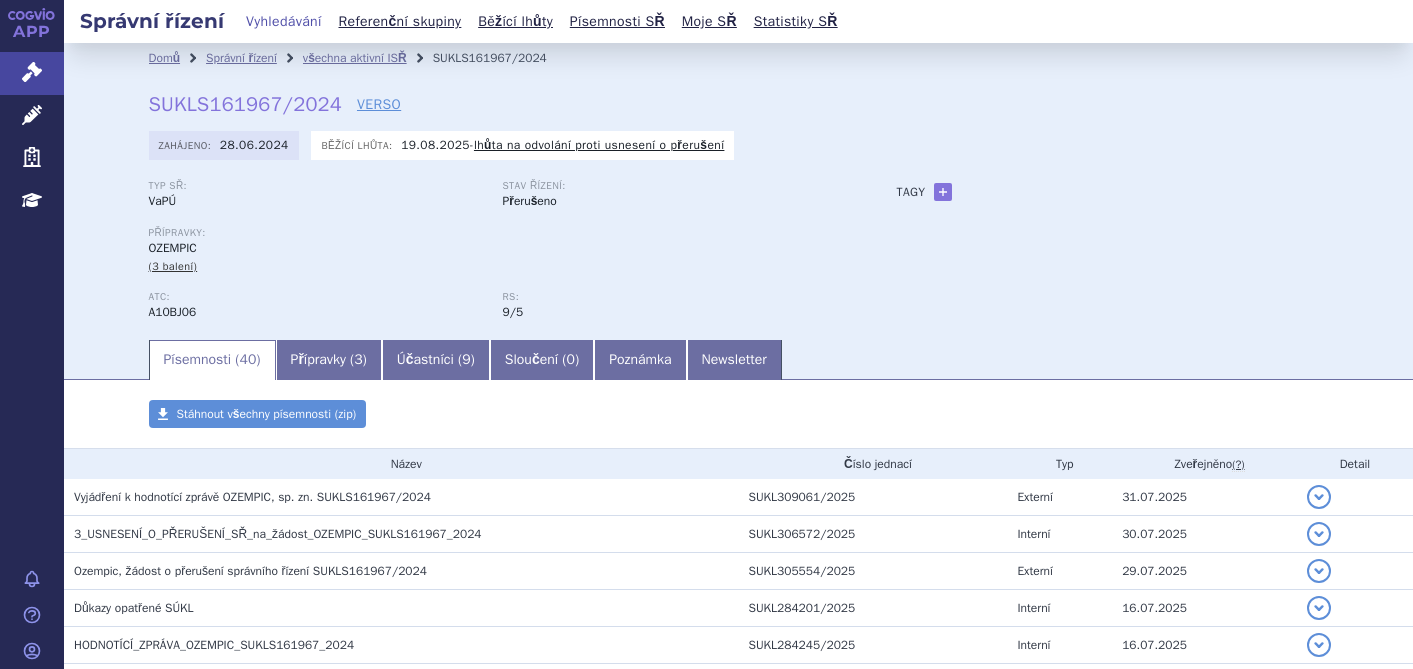 scroll, scrollTop: 0, scrollLeft: 0, axis: both 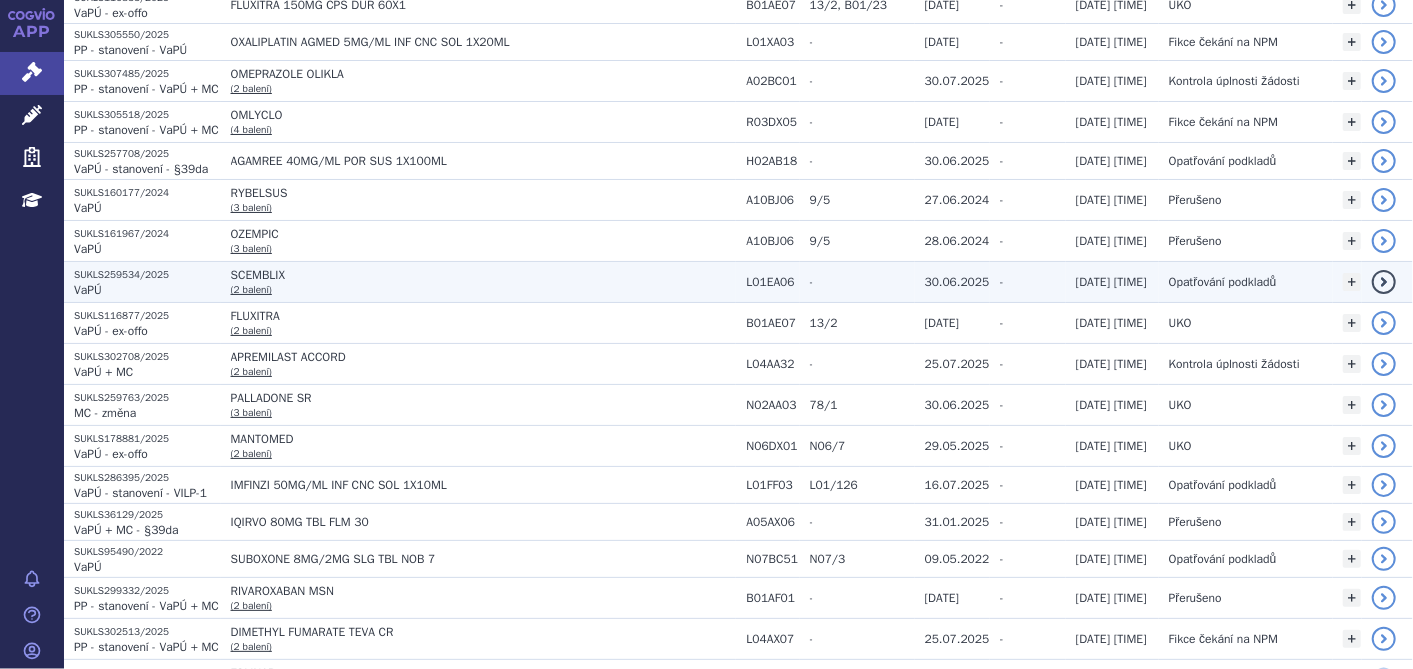 click on "VaPÚ" at bounding box center (88, 290) 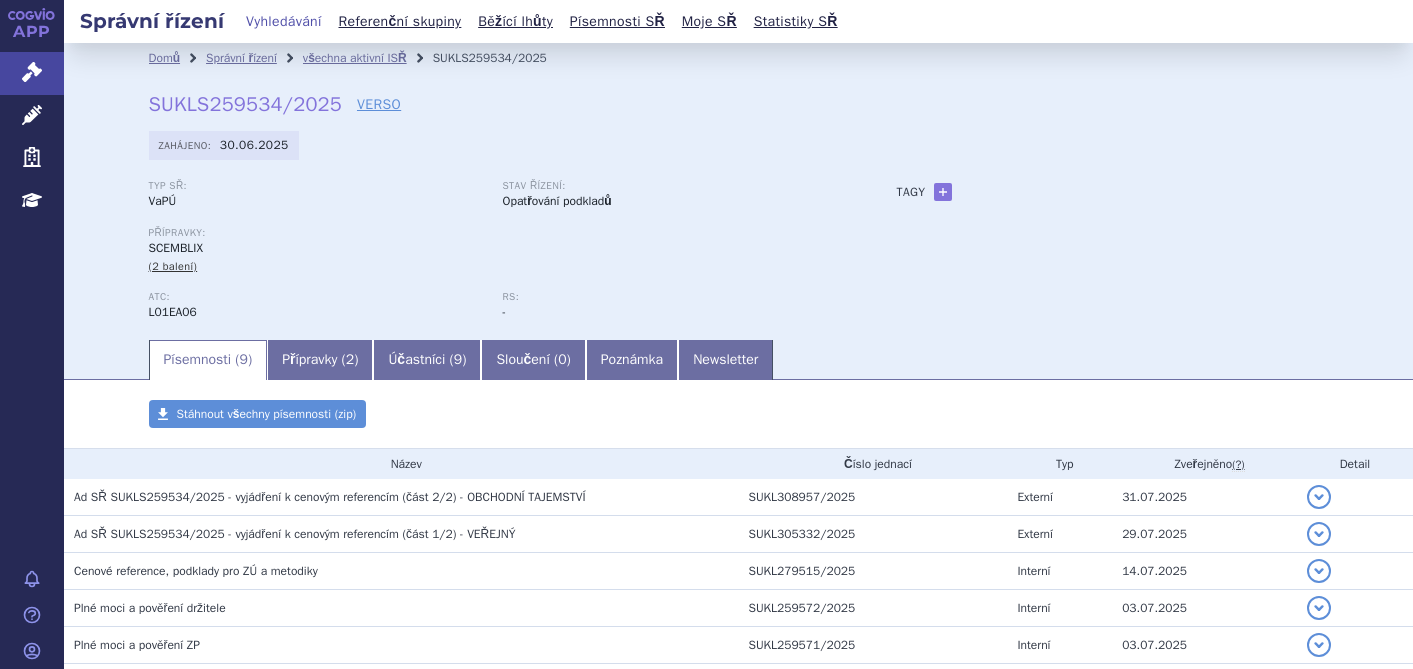 scroll, scrollTop: 0, scrollLeft: 0, axis: both 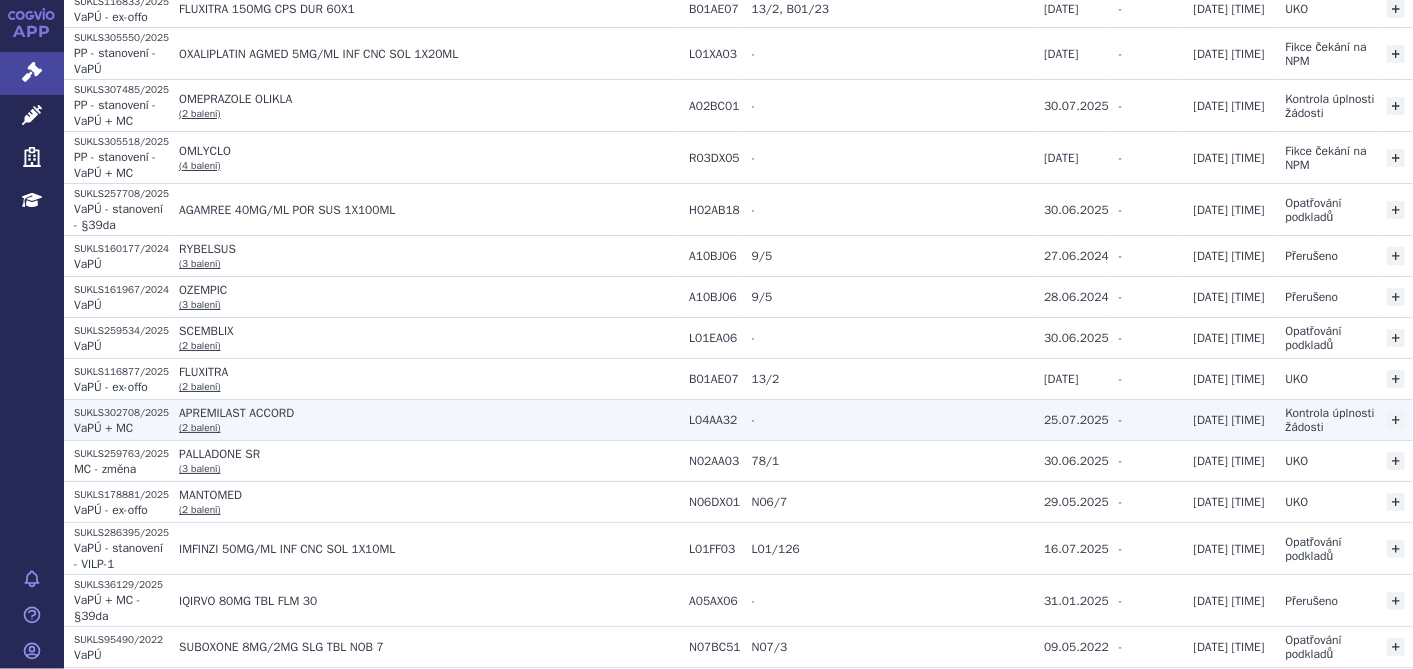 click on "VaPÚ + MC" at bounding box center [103, 428] 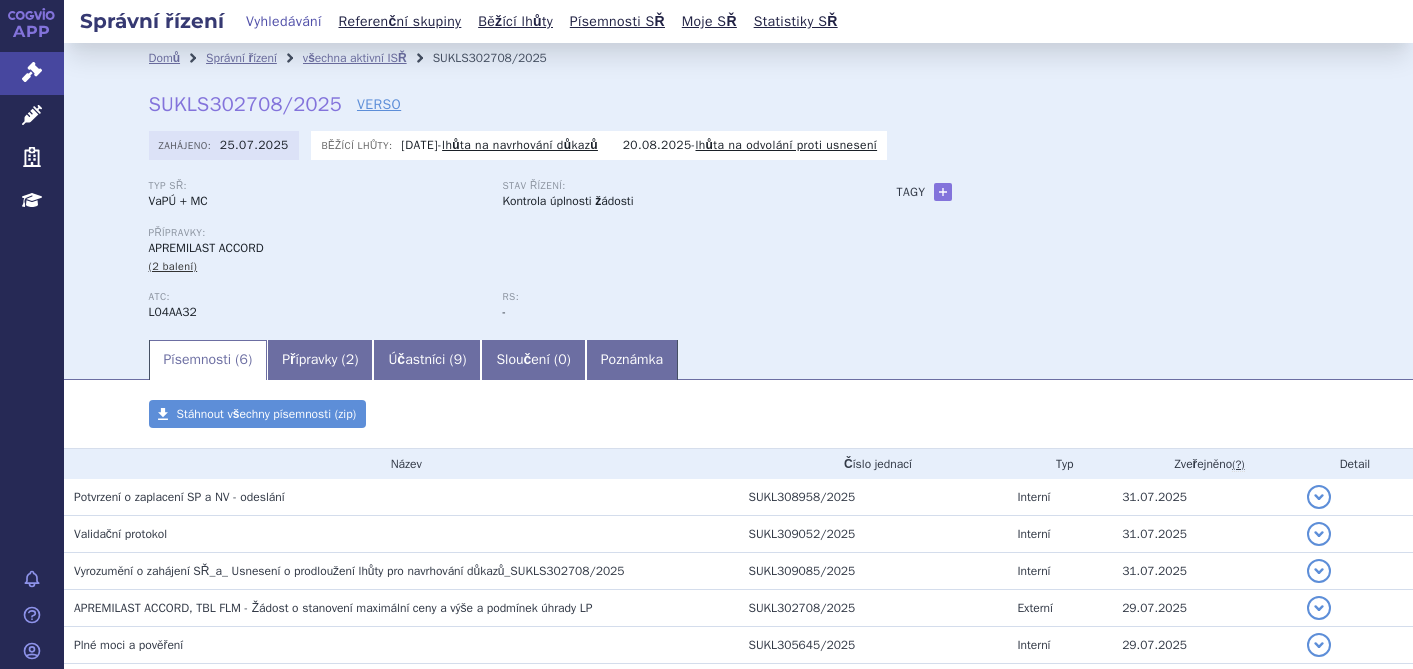 scroll, scrollTop: 0, scrollLeft: 0, axis: both 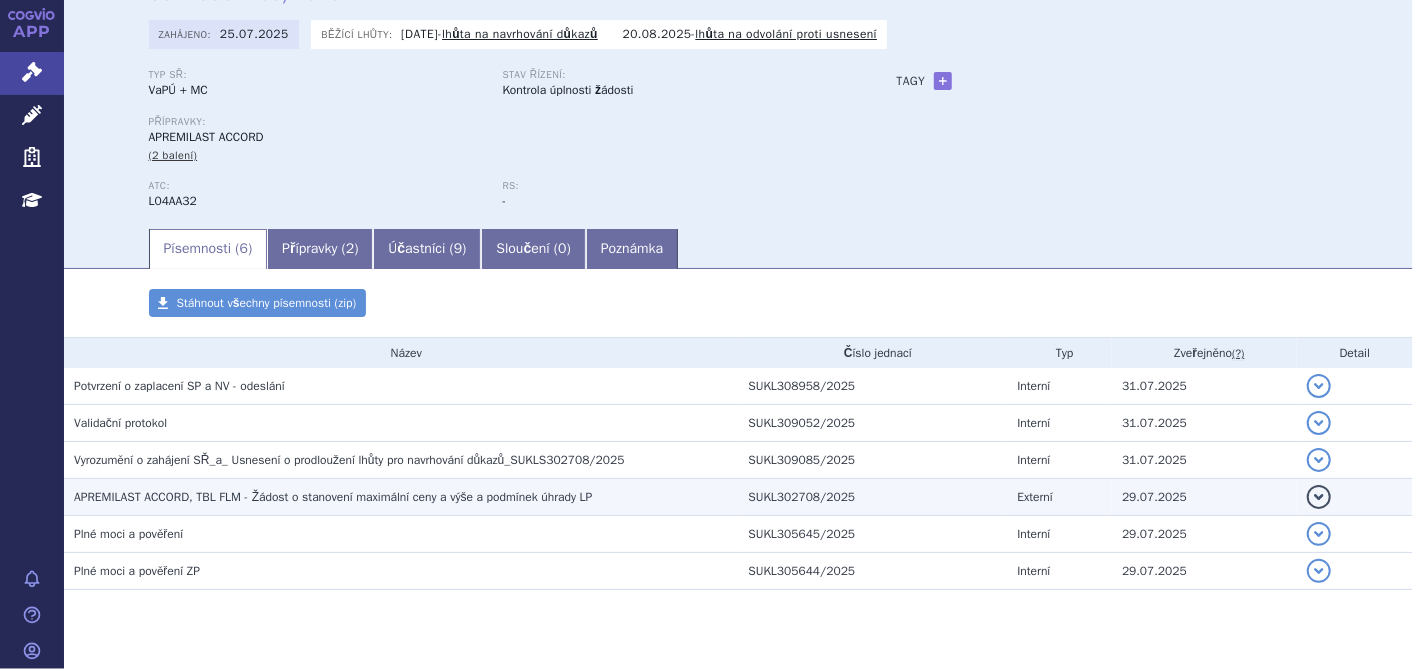 click on "APREMILAST ACCORD, TBL FLM - Žádost o stanovení maximální ceny a výše a podmínek úhrady LP" at bounding box center (333, 497) 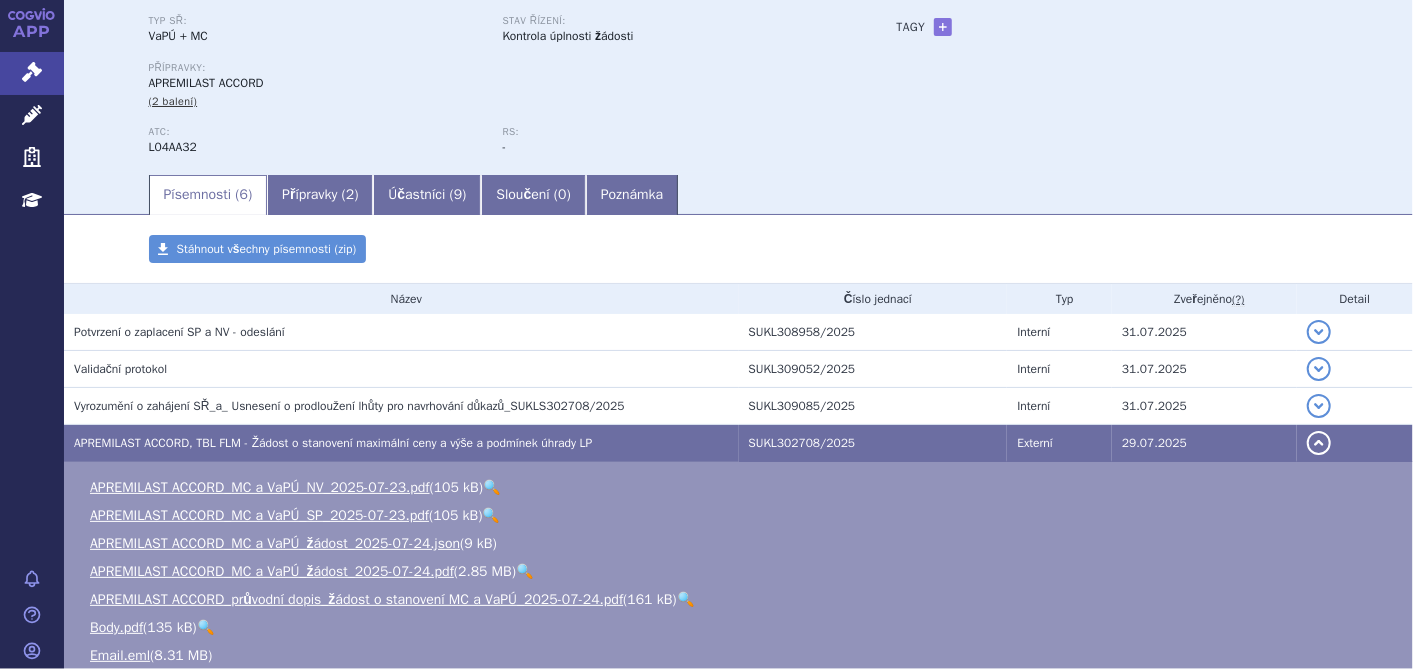 scroll, scrollTop: 444, scrollLeft: 0, axis: vertical 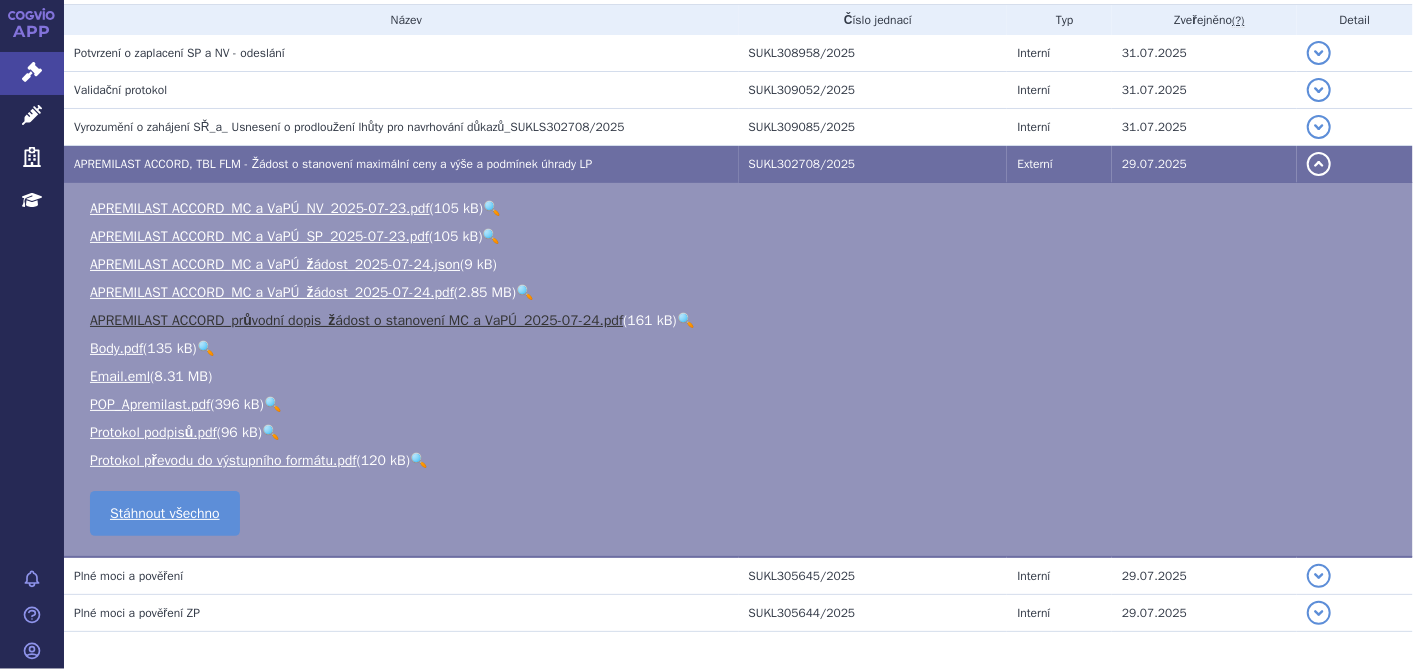 click on "APREMILAST ACCORD_průvodní dopis_žádost o stanovení MC a VaPÚ_2025-07-24.pdf" at bounding box center [356, 320] 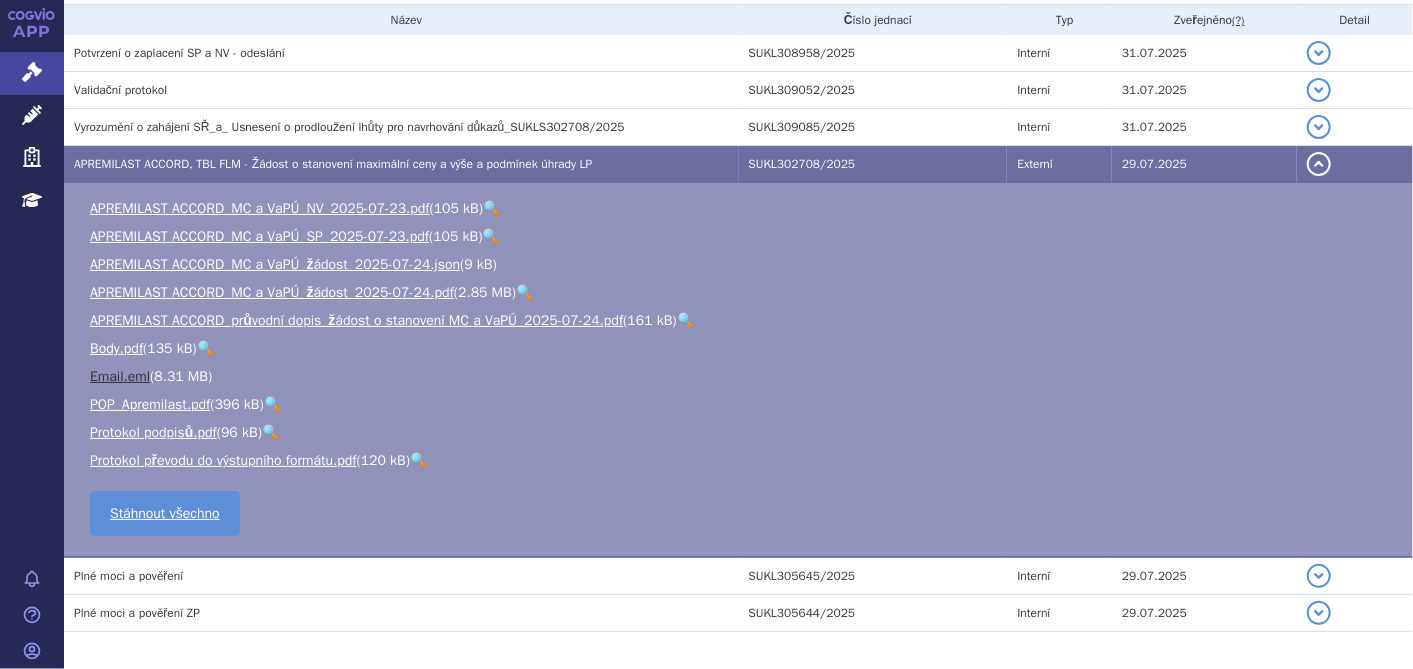 click on "Email.eml" at bounding box center [120, 376] 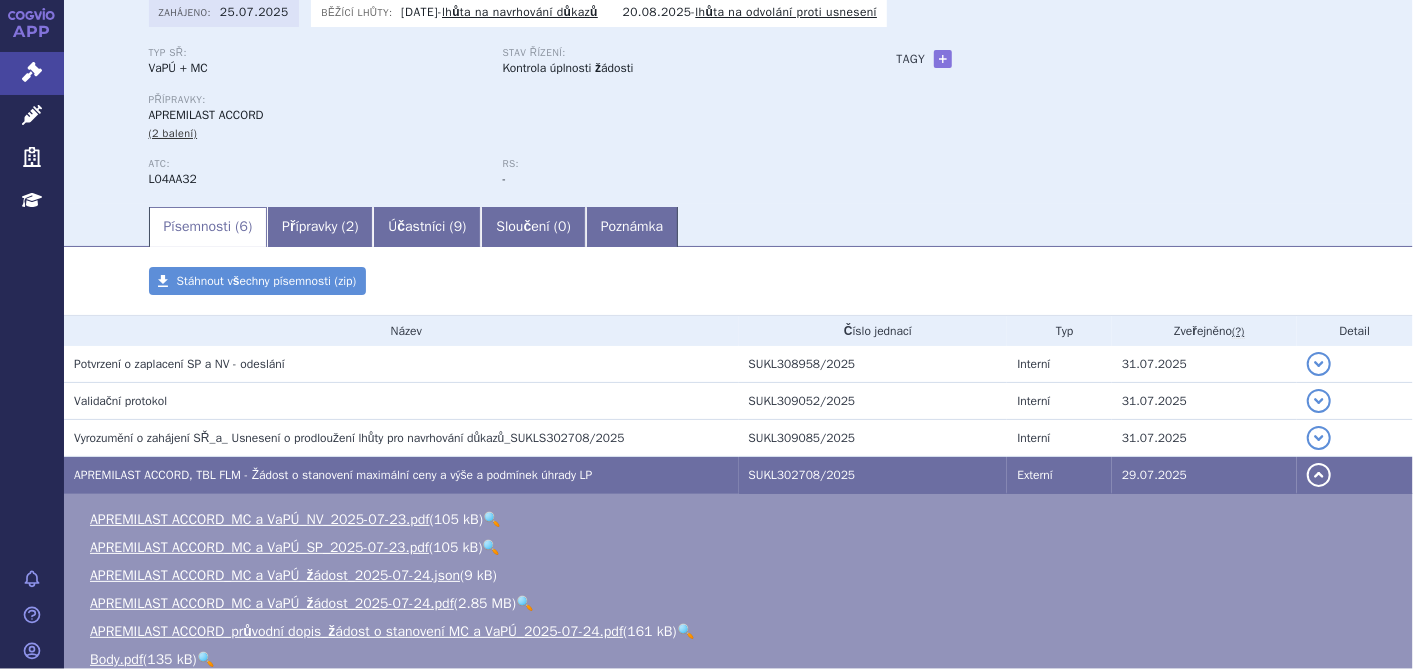 scroll, scrollTop: 0, scrollLeft: 0, axis: both 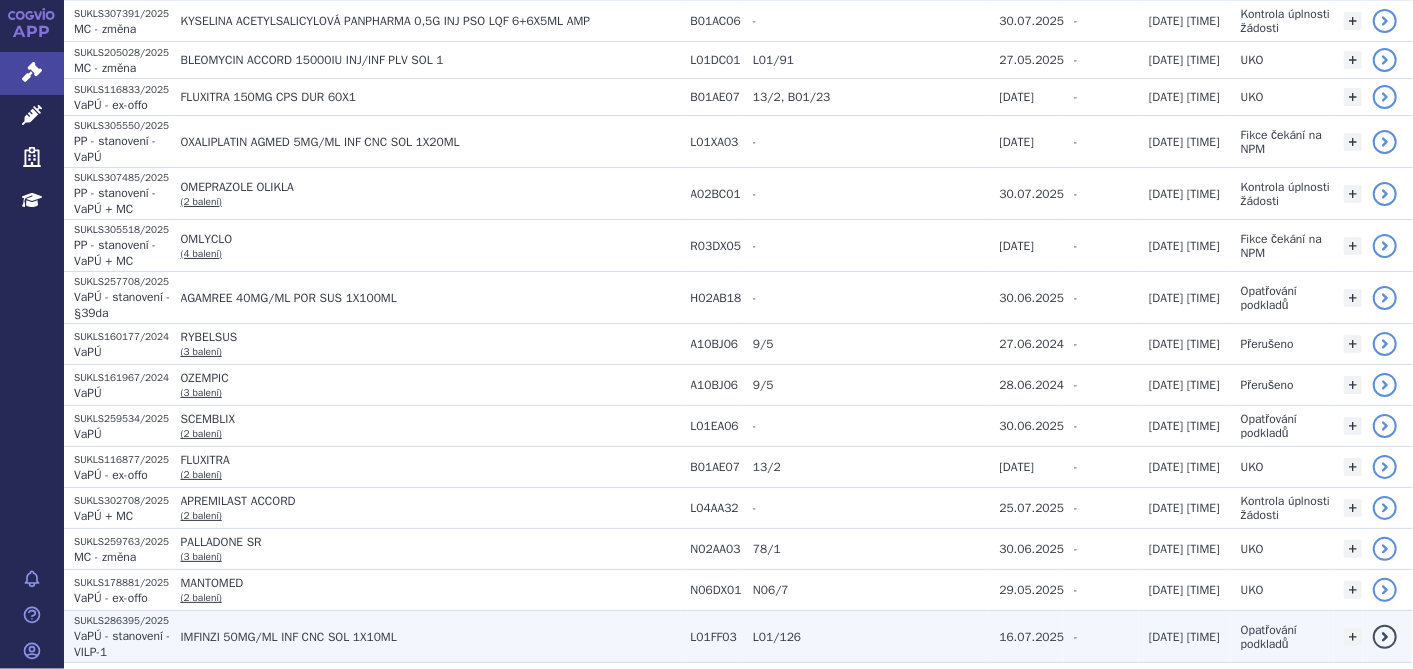click on "IMFINZI 50MG/ML INF CNC SOL 1X10ML" at bounding box center (431, 637) 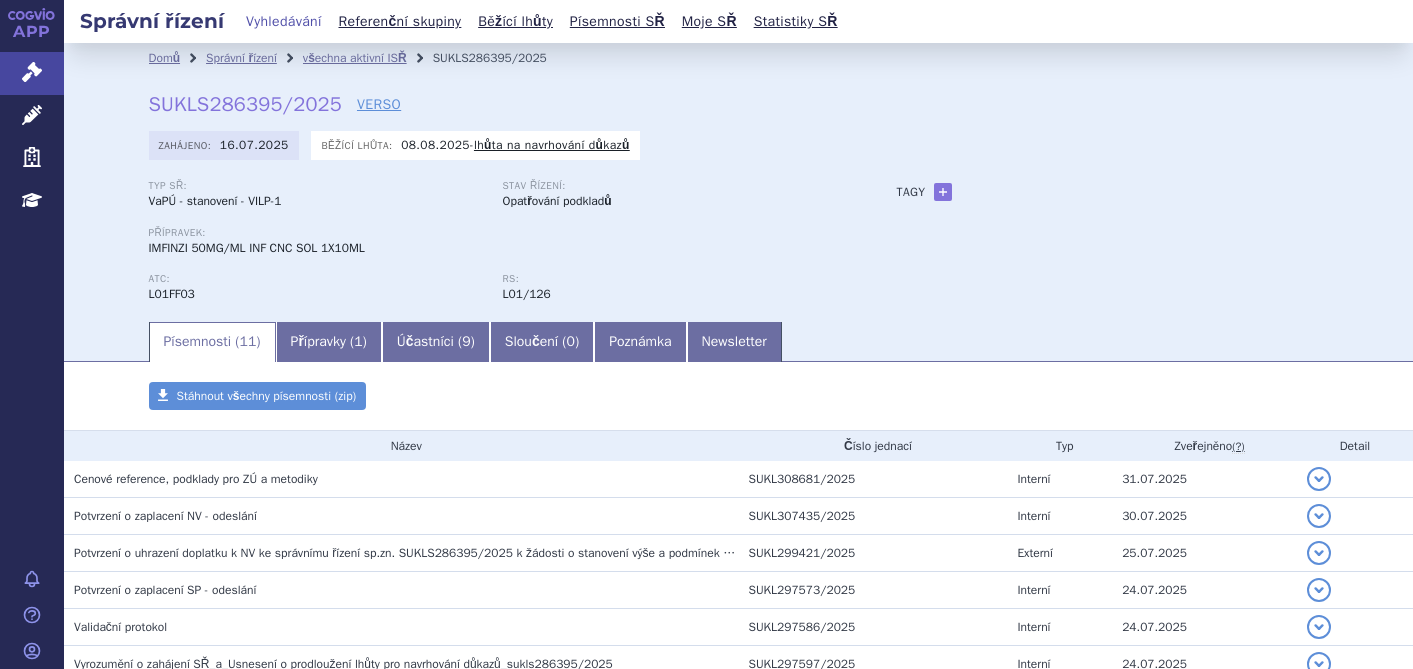 scroll, scrollTop: 0, scrollLeft: 0, axis: both 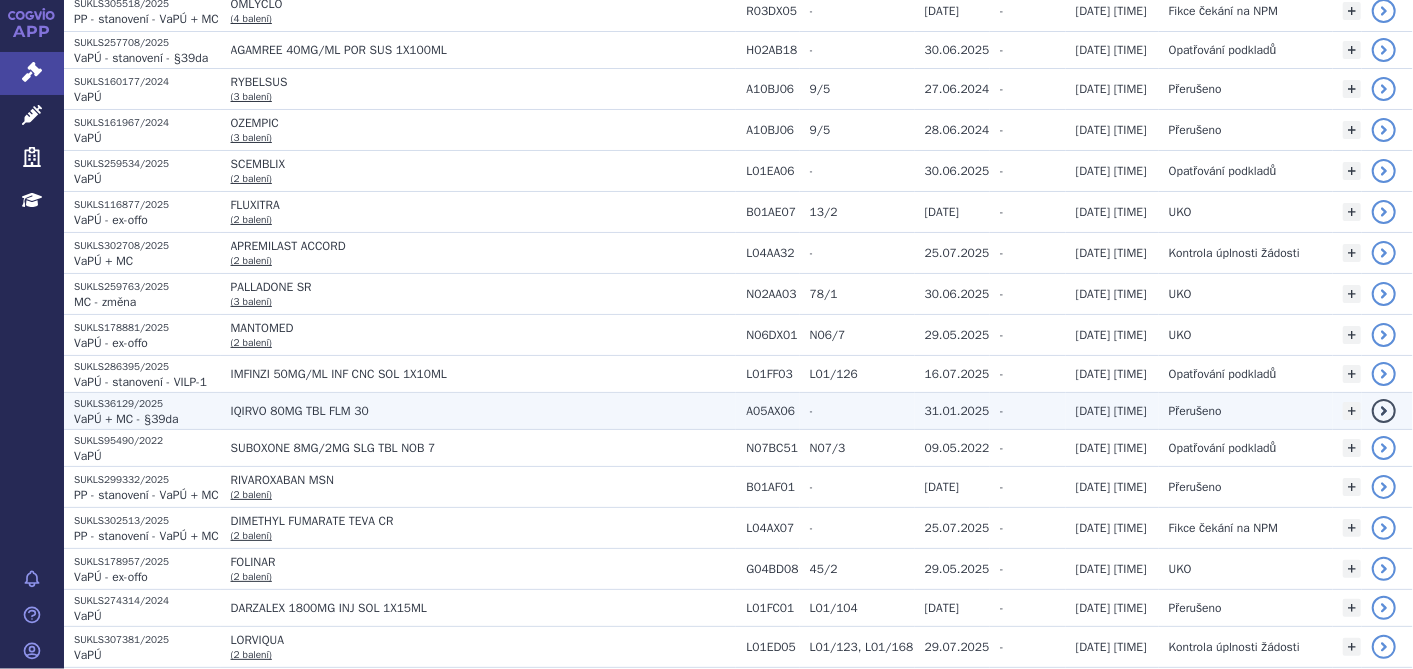 click on "IQIRVO 80MG TBL FLM 30" at bounding box center [481, 411] 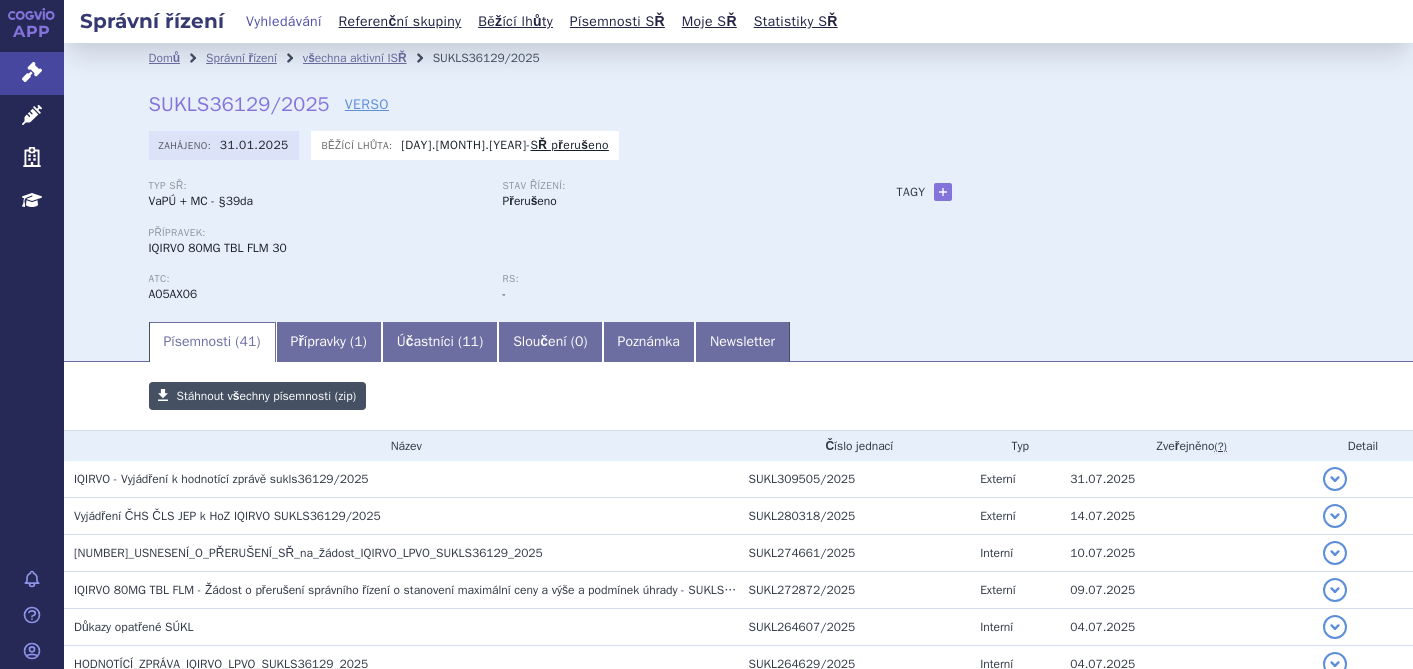scroll, scrollTop: 0, scrollLeft: 0, axis: both 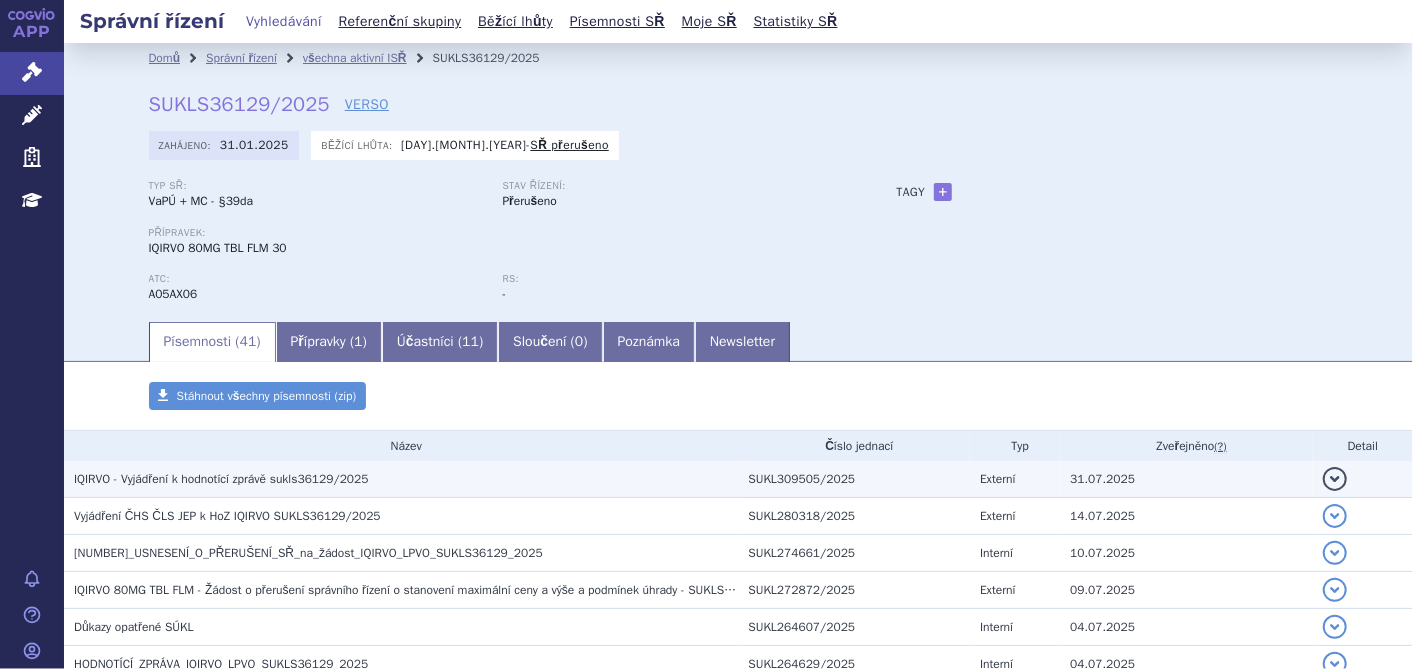 click on "IQIRVO - Vyjádření k hodnotící zprávě sukls36129/2025" at bounding box center [221, 479] 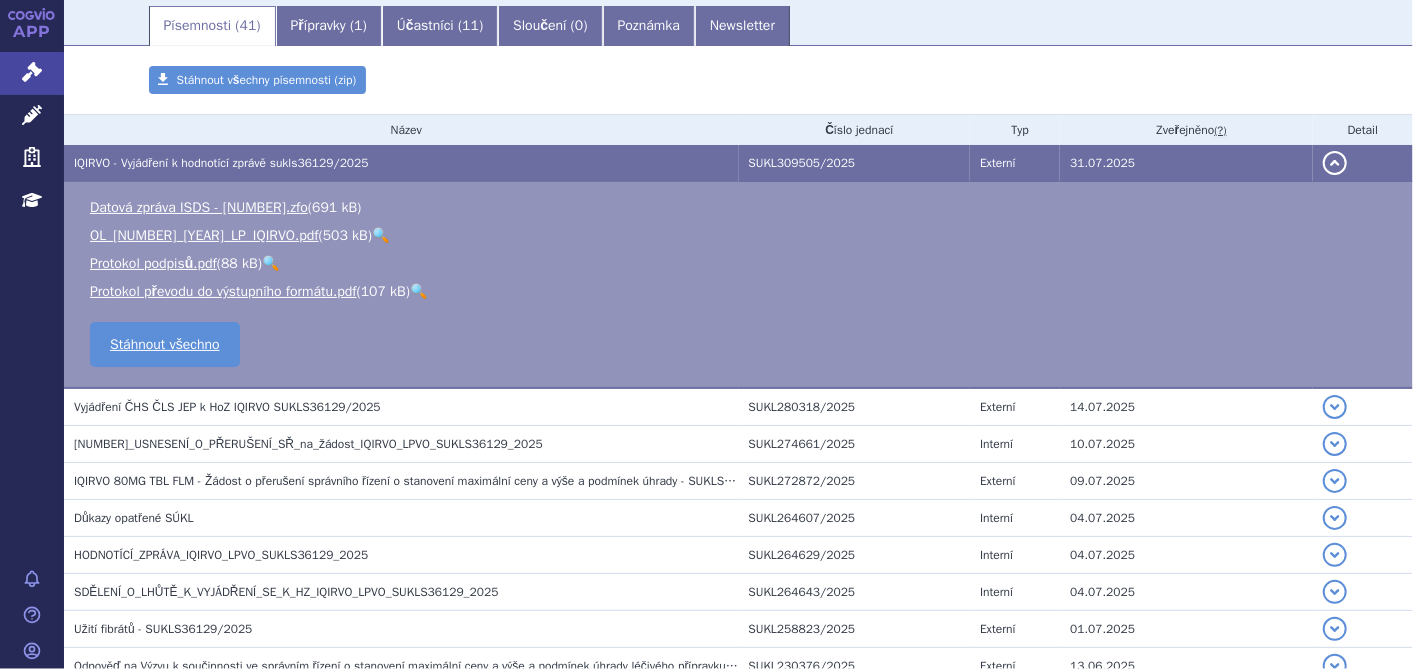 scroll, scrollTop: 444, scrollLeft: 0, axis: vertical 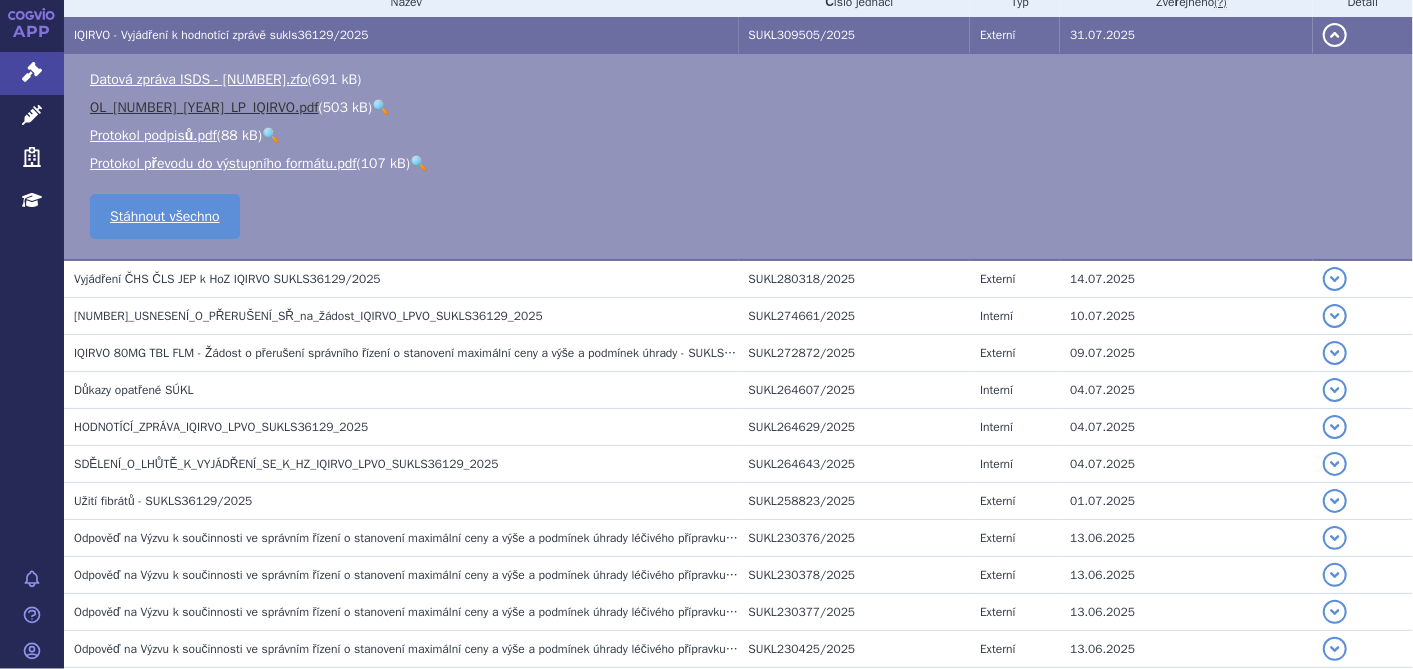 click on "OL_408_2025_LP_IQIRVO.pdf" at bounding box center (204, 107) 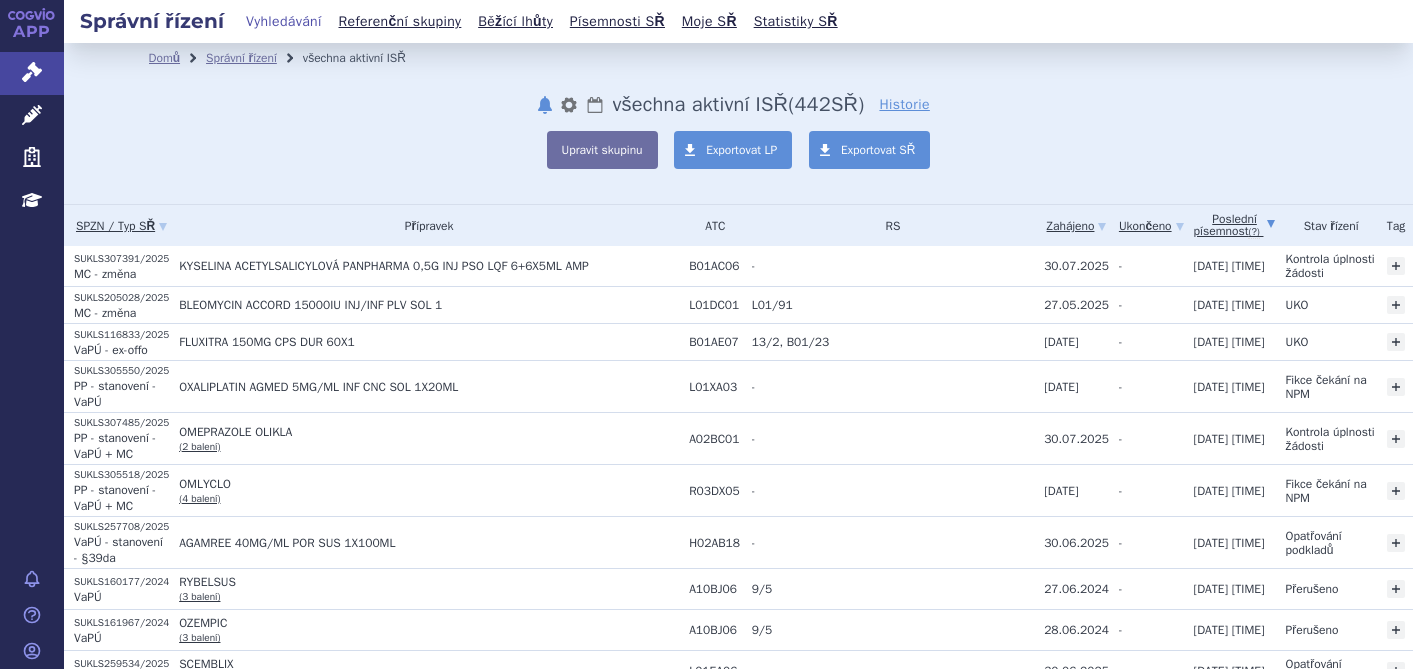 scroll, scrollTop: 0, scrollLeft: 0, axis: both 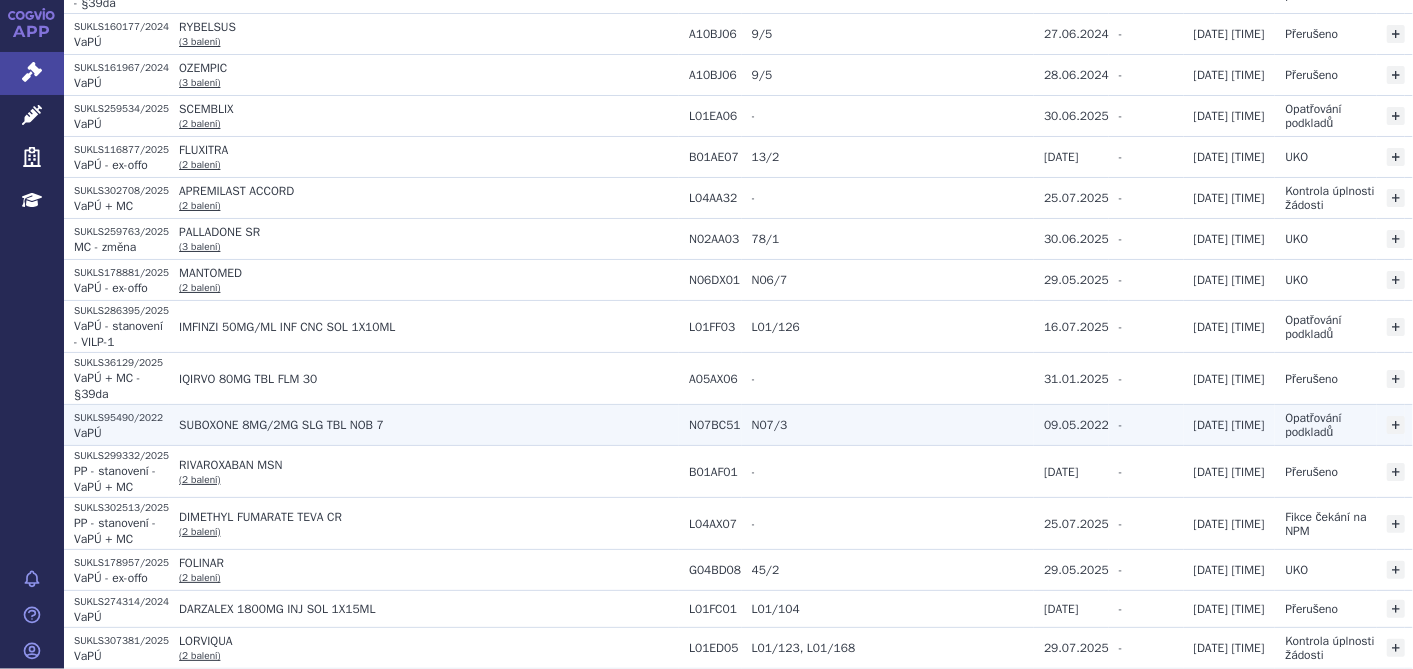 click on "VaPÚ" at bounding box center (88, 433) 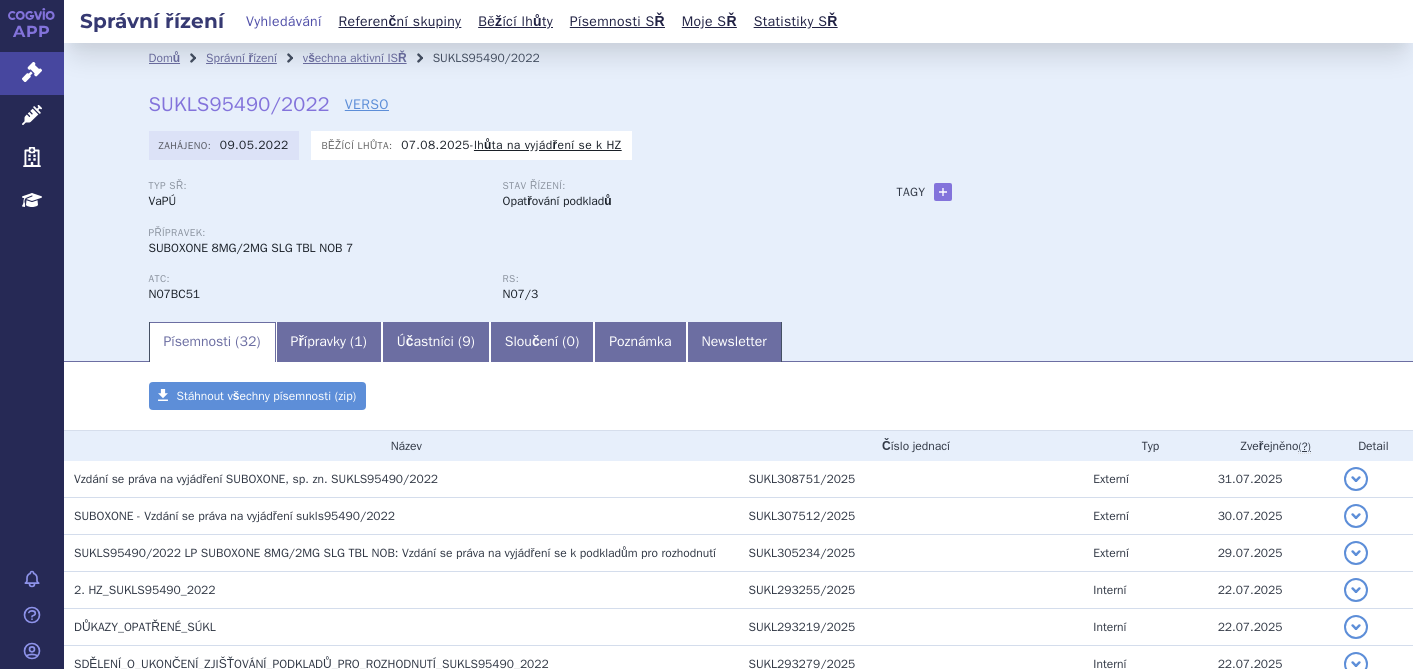 scroll, scrollTop: 0, scrollLeft: 0, axis: both 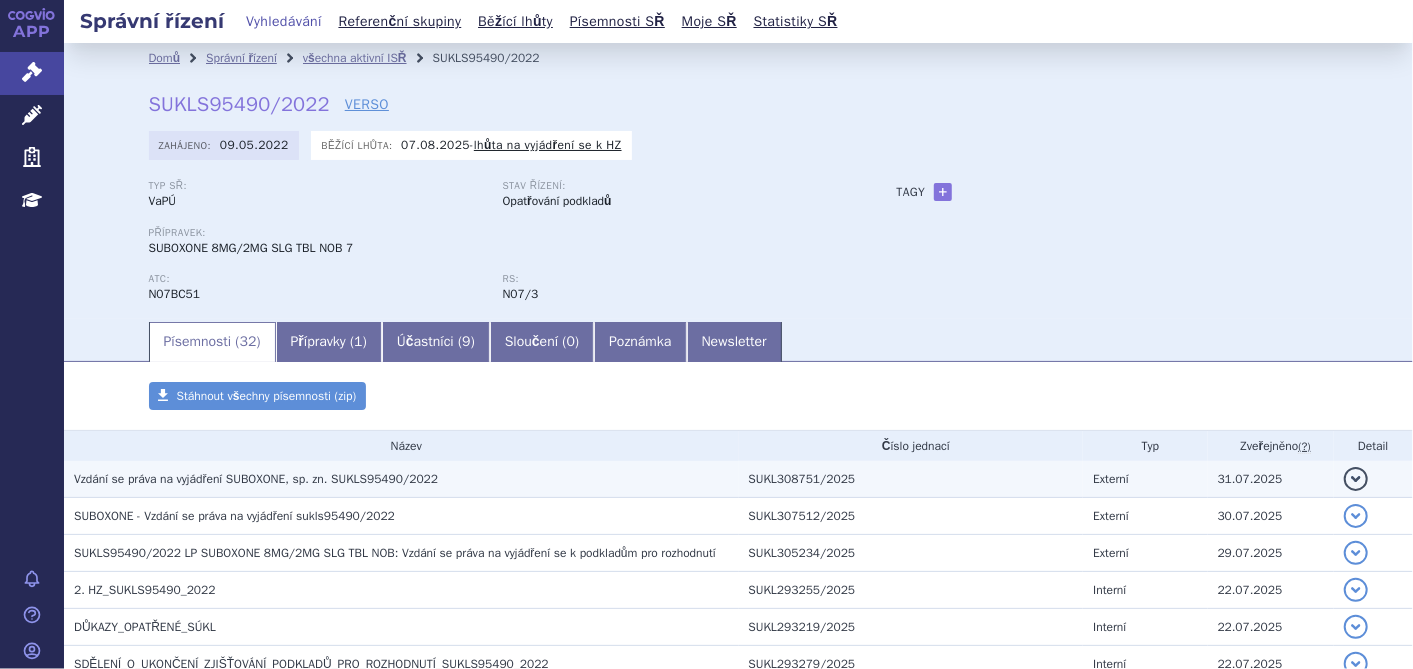 click on "Vzdání se práva na vyjádření SUBOXONE, sp. zn. SUKLS95490/2022" at bounding box center [256, 479] 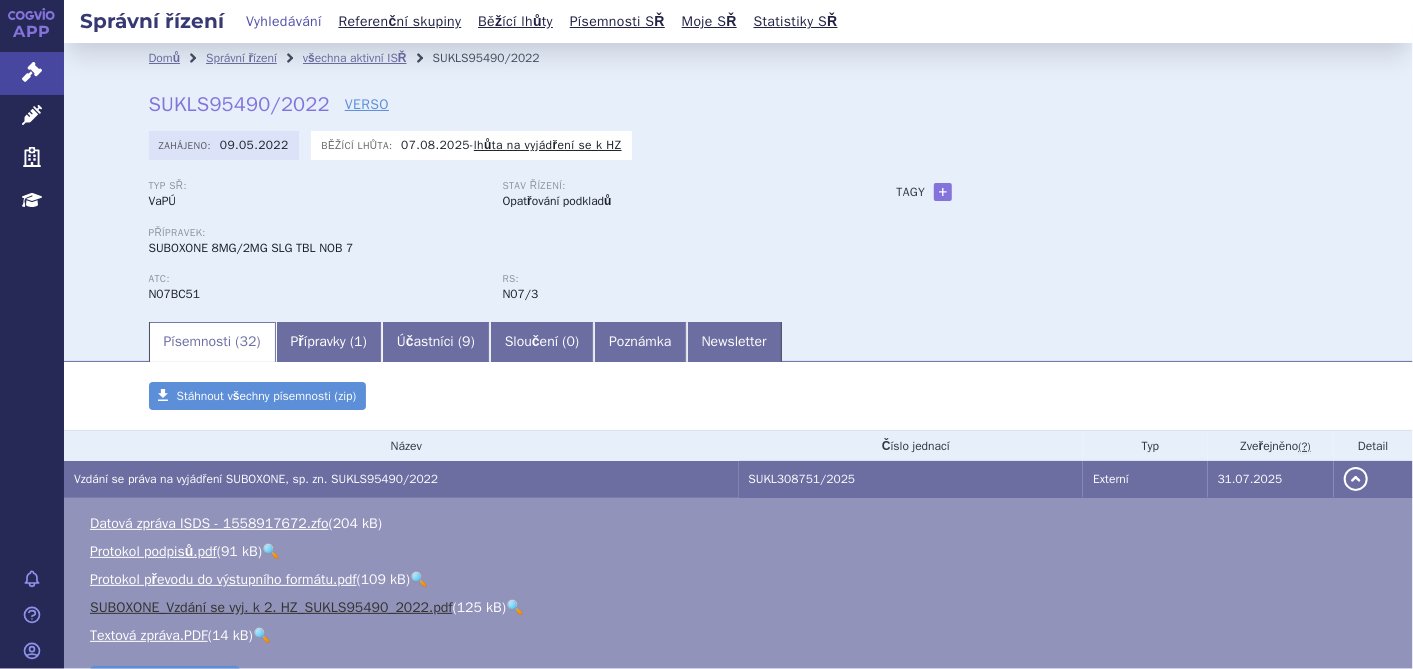 click on "SUBOXONE_Vzdání se vyj. k 2. HZ_SUKLS95490_2022.pdf" at bounding box center [271, 607] 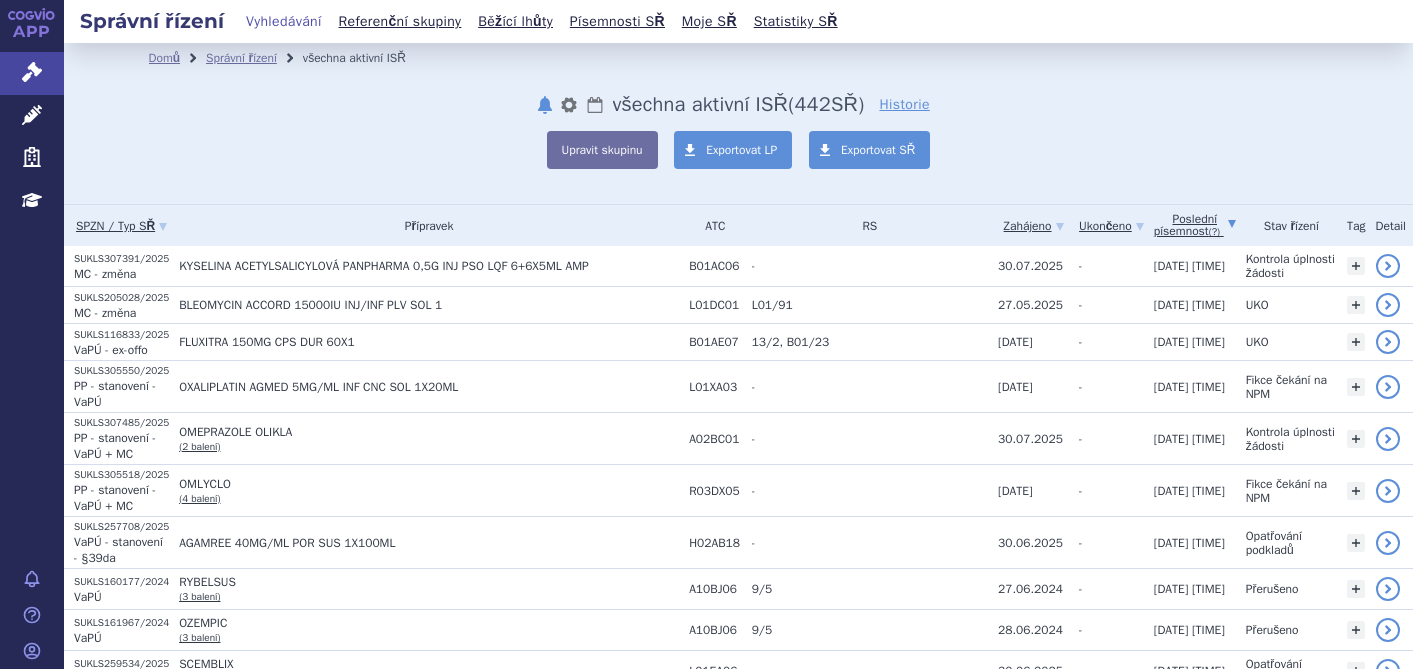 scroll, scrollTop: 0, scrollLeft: 0, axis: both 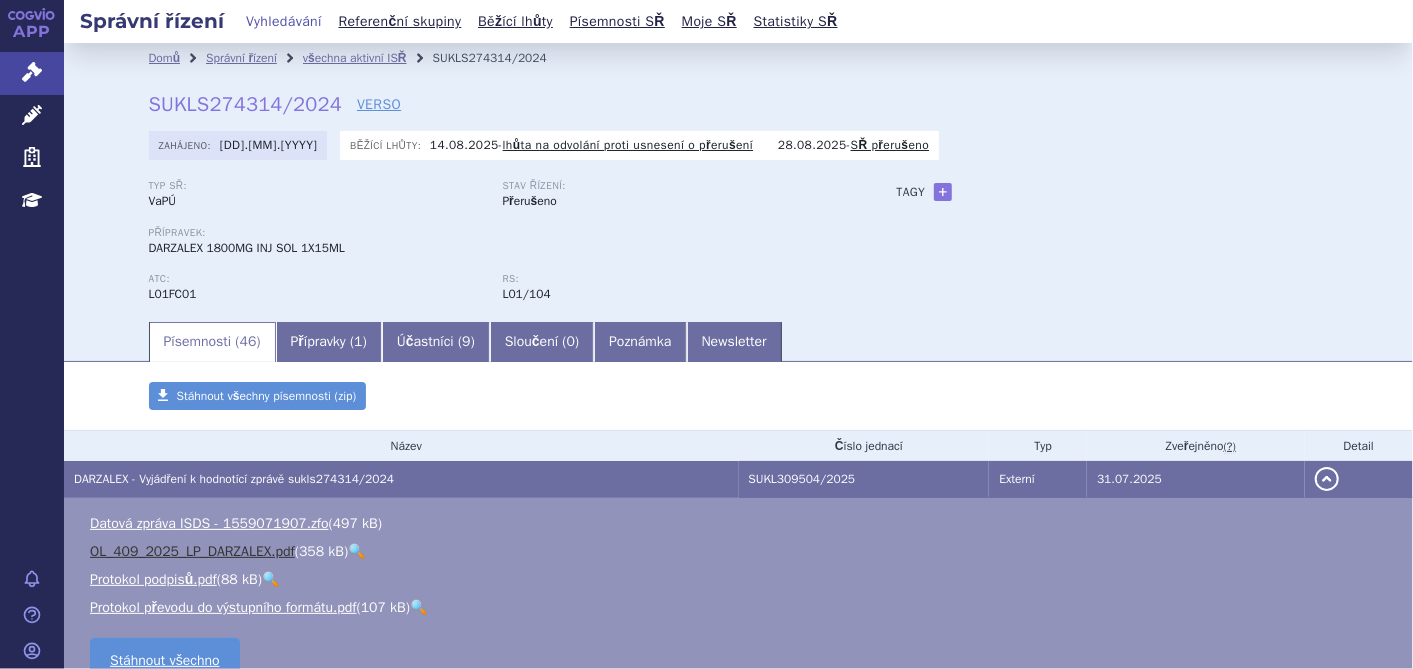 click on "OL_409_2025_LP_DARZALEX.pdf" at bounding box center (192, 551) 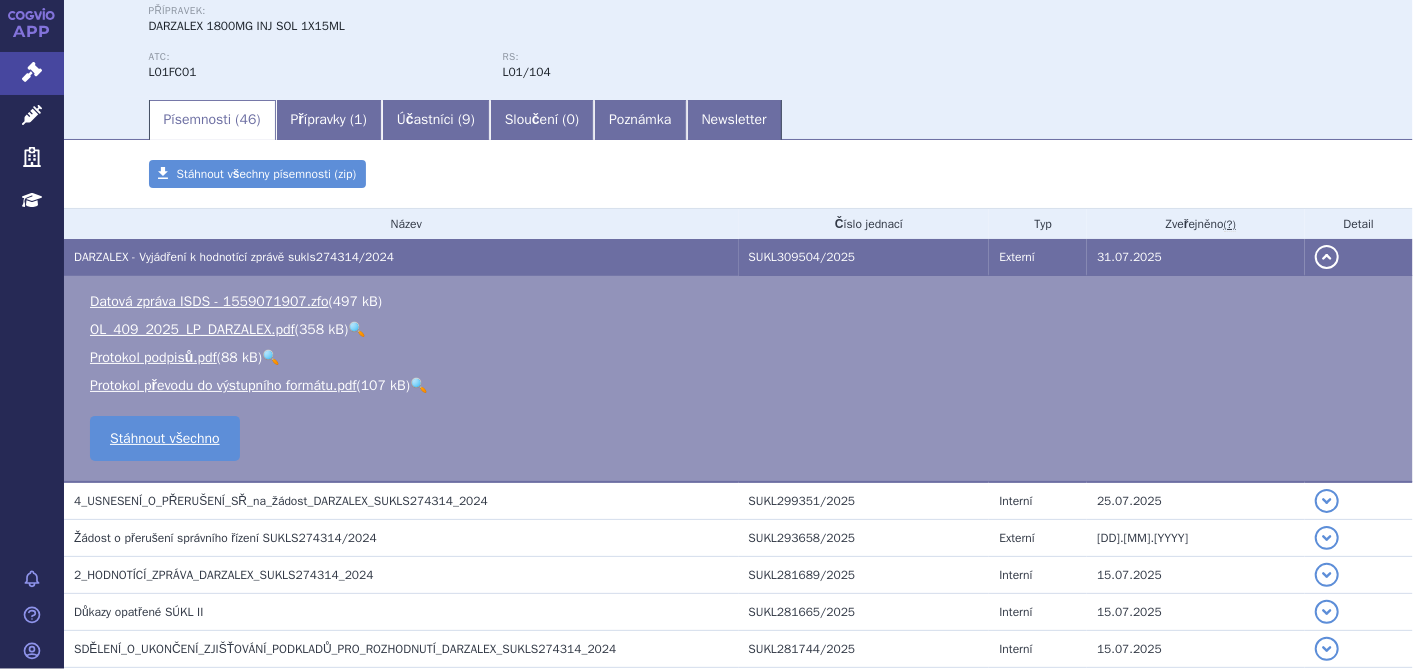 scroll, scrollTop: 0, scrollLeft: 0, axis: both 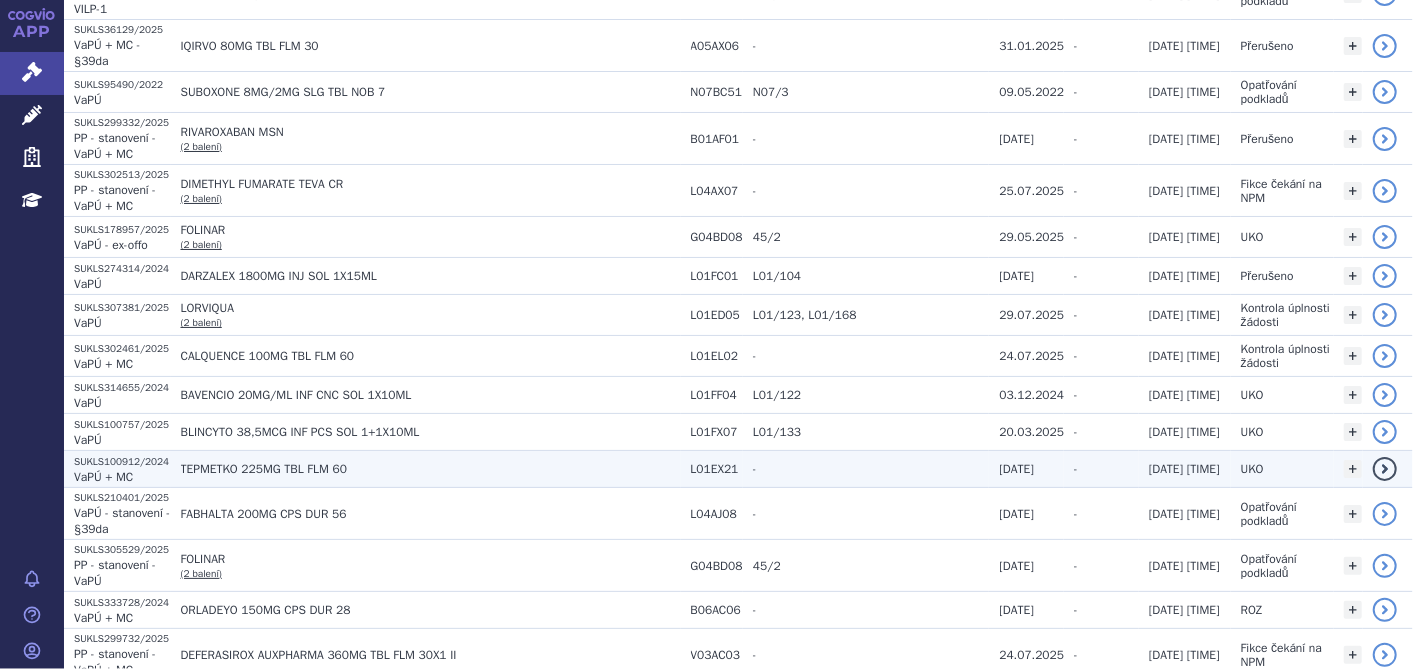 click on "TEPMETKO 225MG TBL FLM 60" at bounding box center (431, 469) 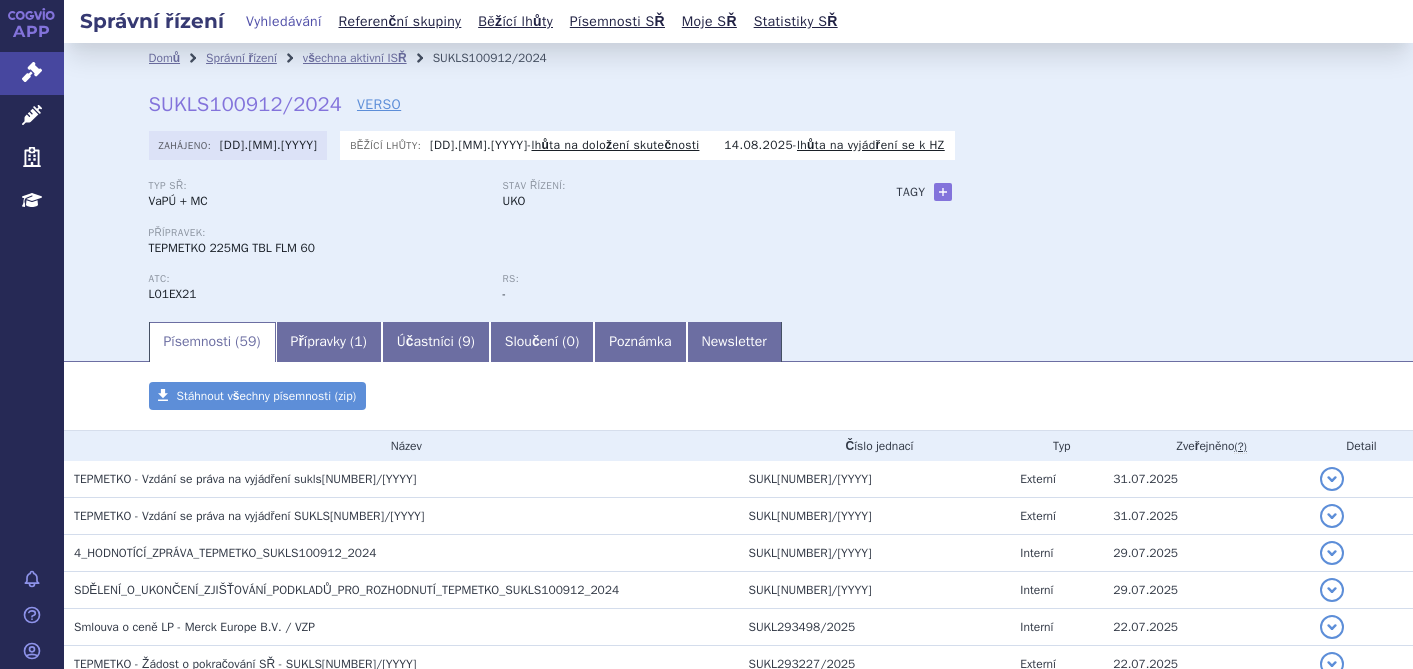 scroll, scrollTop: 0, scrollLeft: 0, axis: both 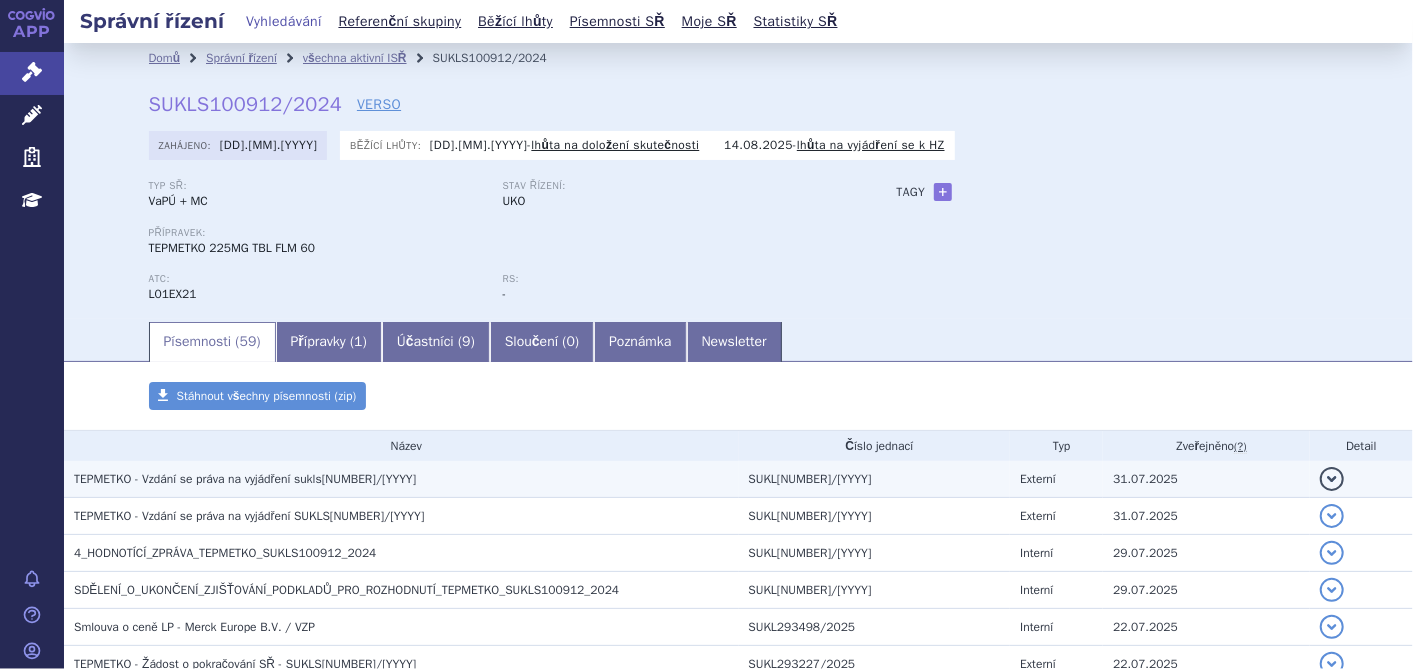 click on "TEPMETKO - Vzdání se práva na vyjádření sukls[NUMBER]/[YYYY]" at bounding box center [406, 479] 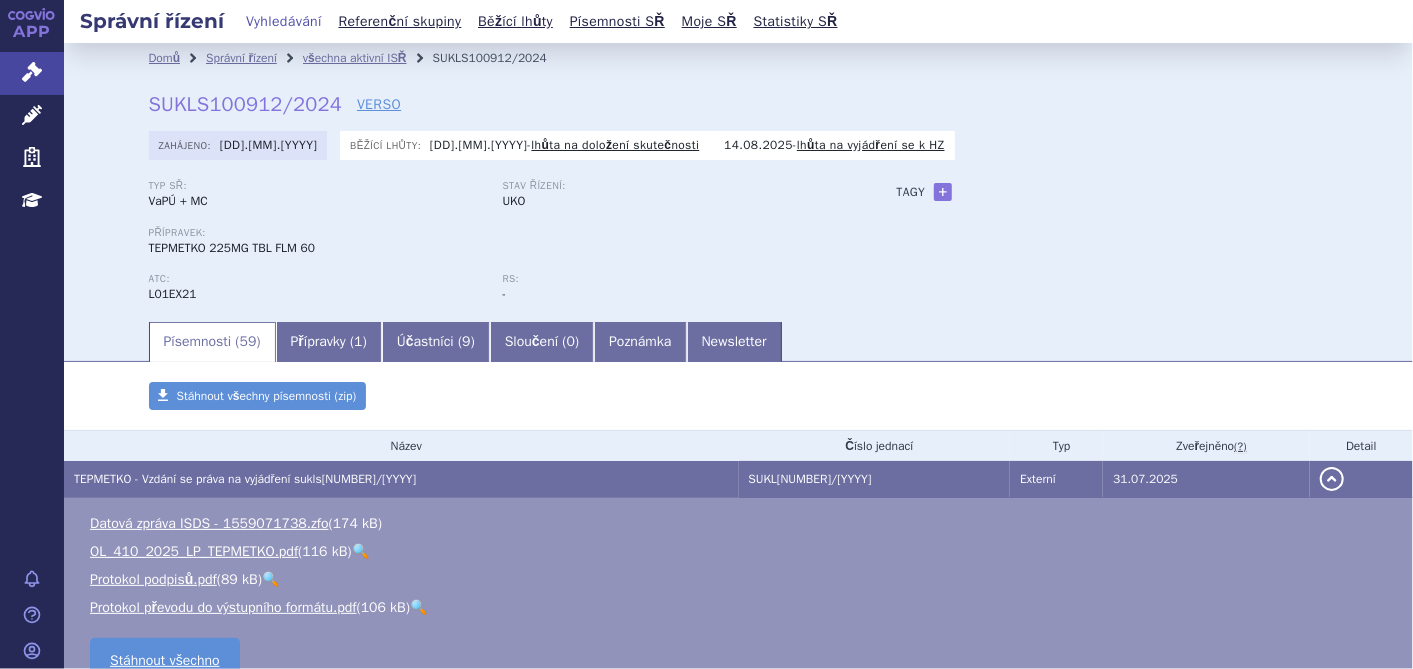 scroll, scrollTop: 222, scrollLeft: 0, axis: vertical 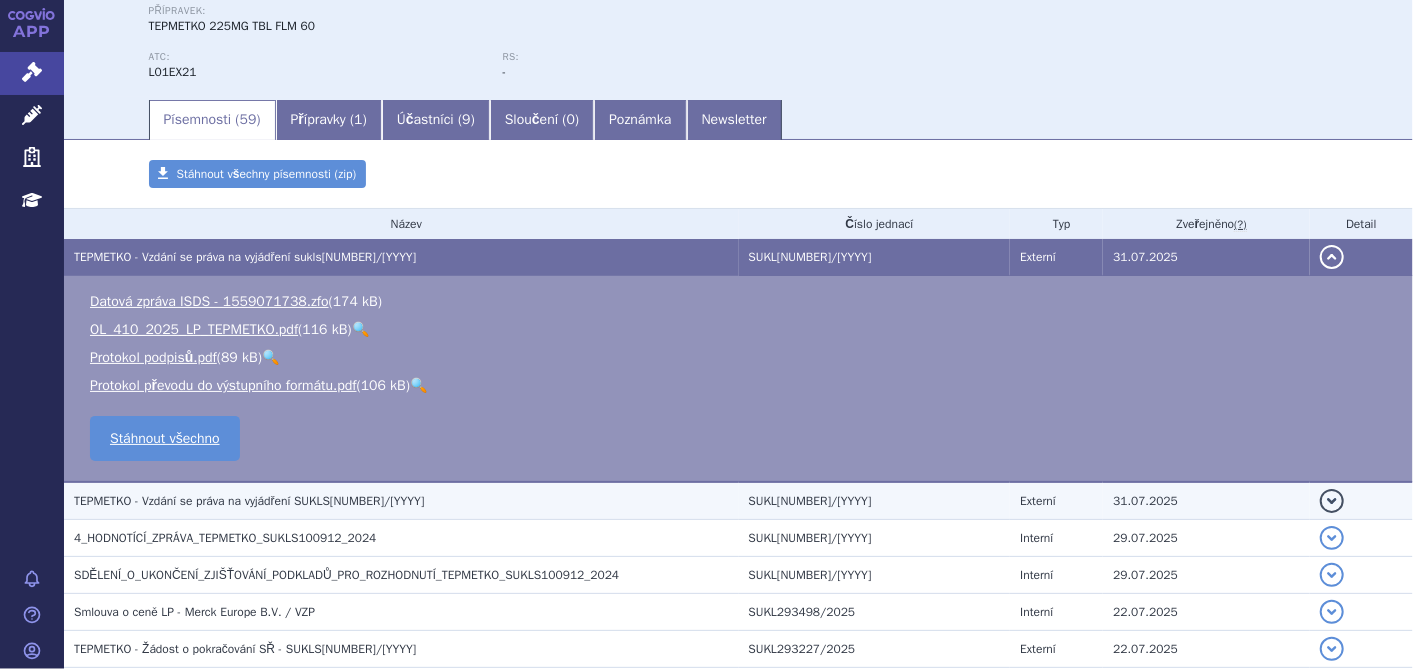 click on "TEPMETKO - Vzdání se práva na vyjádření SUKLS[NUMBER]/[YYYY]" at bounding box center (249, 501) 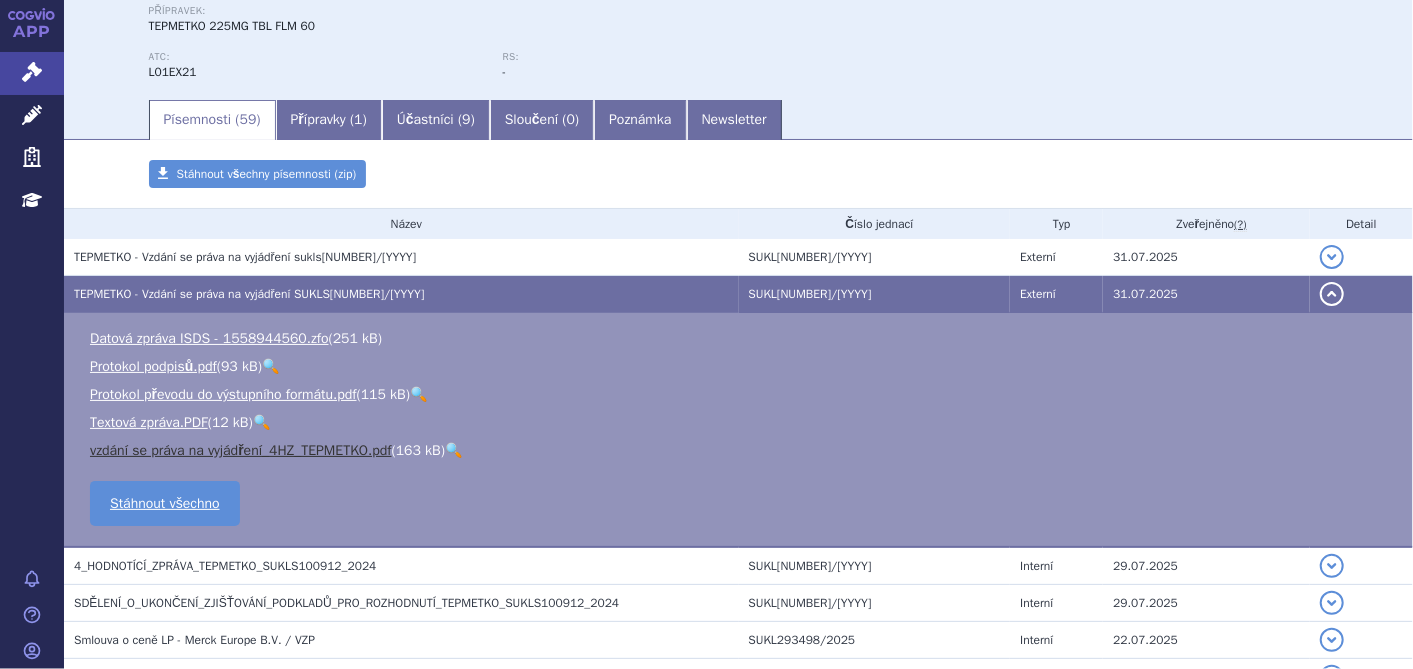 click on "vzdání se práva na vyjádření_4HZ_TEPMETKO.pdf" at bounding box center (241, 450) 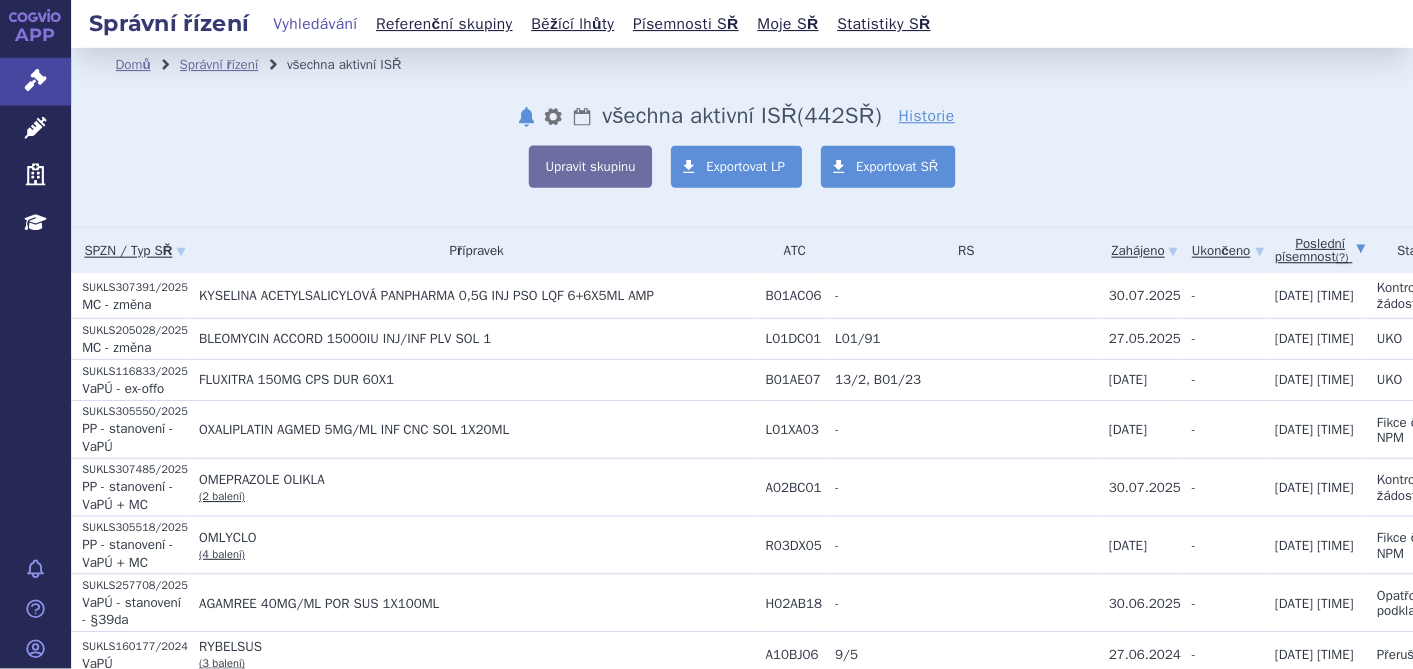 scroll, scrollTop: 0, scrollLeft: 0, axis: both 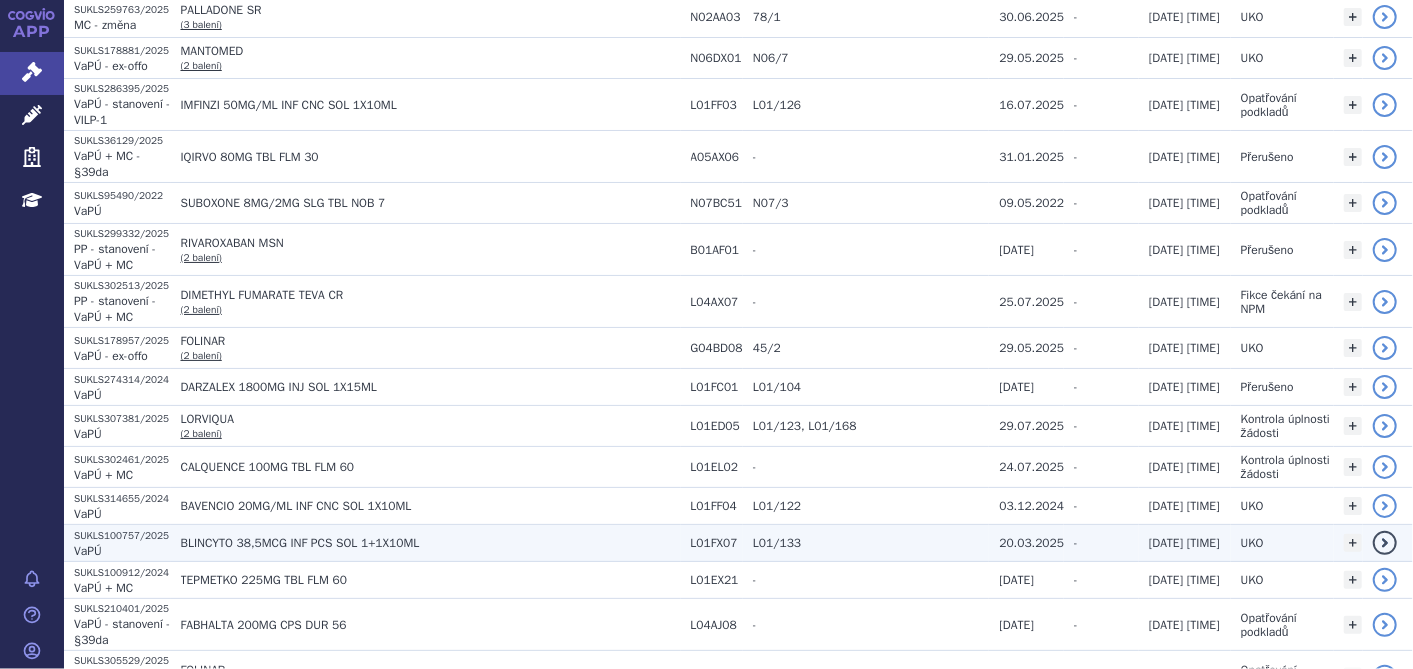 click on "BLINCYTO 38,5MCG INF PCS SOL 1+1X10ML" at bounding box center (431, 543) 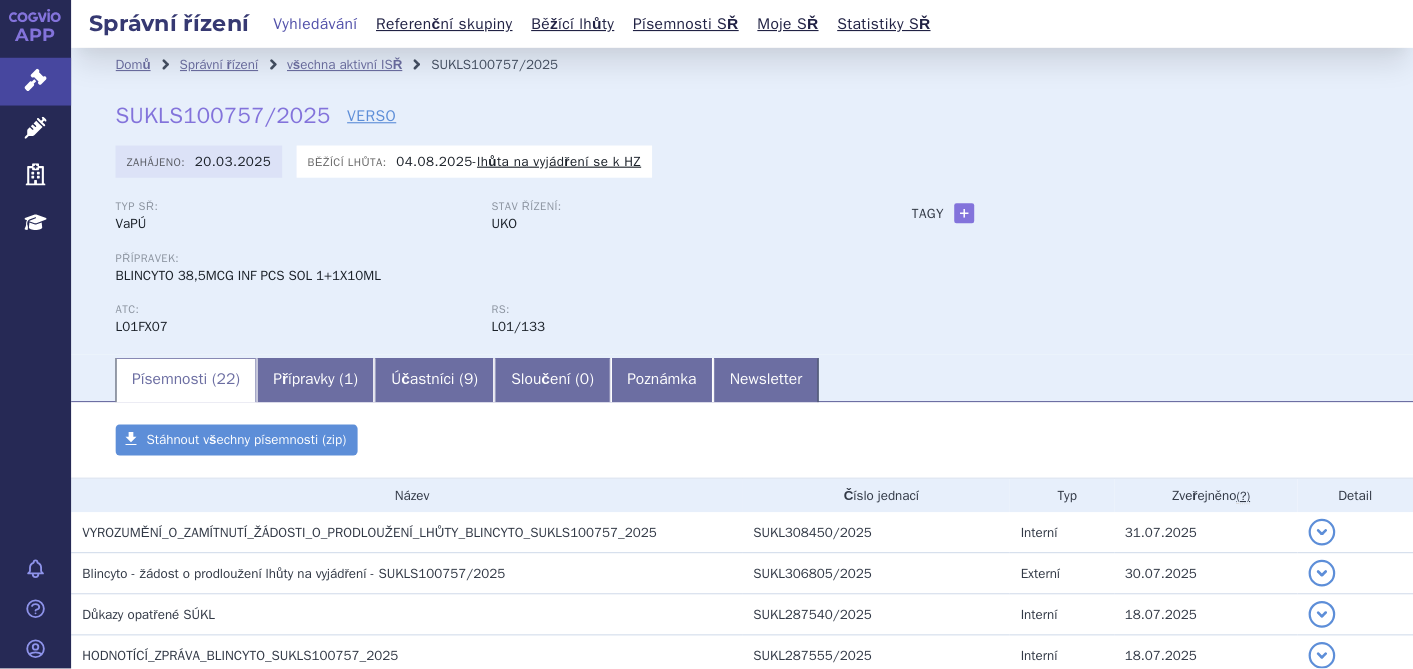 scroll, scrollTop: 0, scrollLeft: 0, axis: both 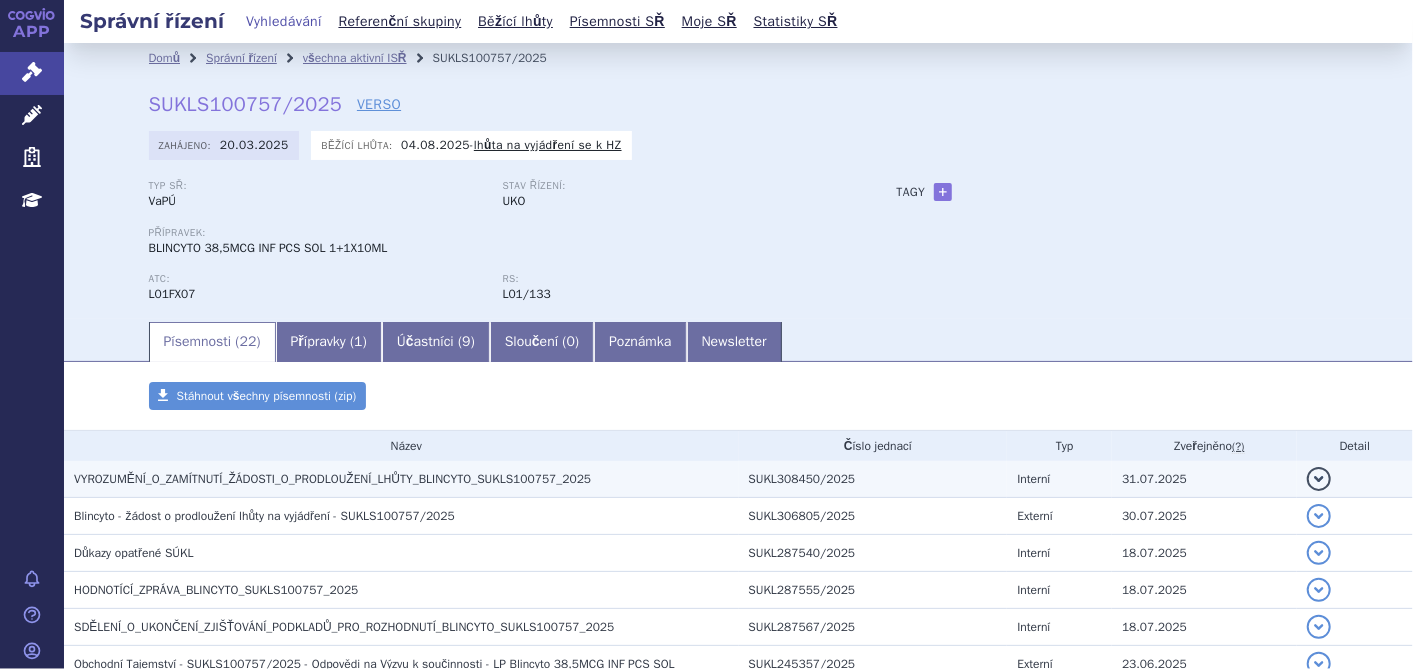 click on "VYROZUMĚNÍ_O_ZAMÍTNUTÍ_ŽÁDOSTI_O_PRODLOUŽENÍ_LHŮTY_BLINCYTO_SUKLS100757_2025" at bounding box center [332, 479] 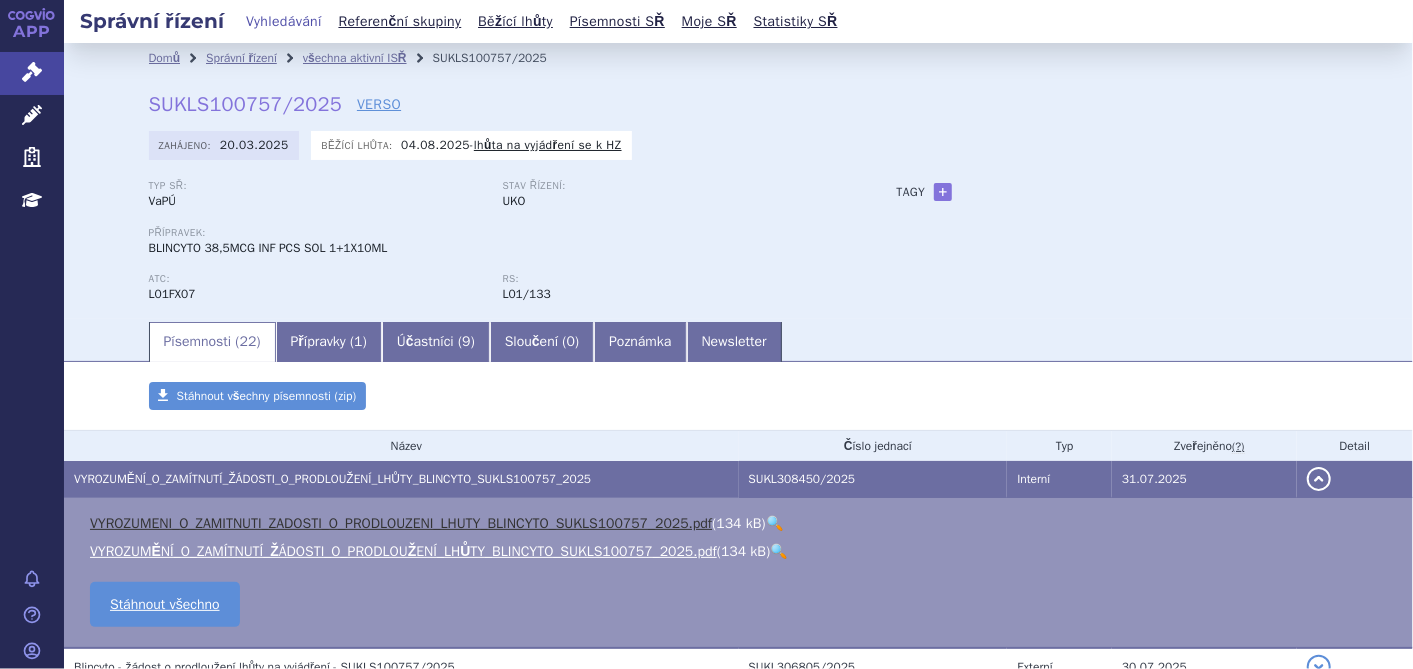 click on "VYROZUMENI_O_ZAMITNUTI_ZADOSTI_O_PRODLOUZENI_LHUTY_BLINCYTO_SUKLS100757_2025.pdf" at bounding box center [401, 523] 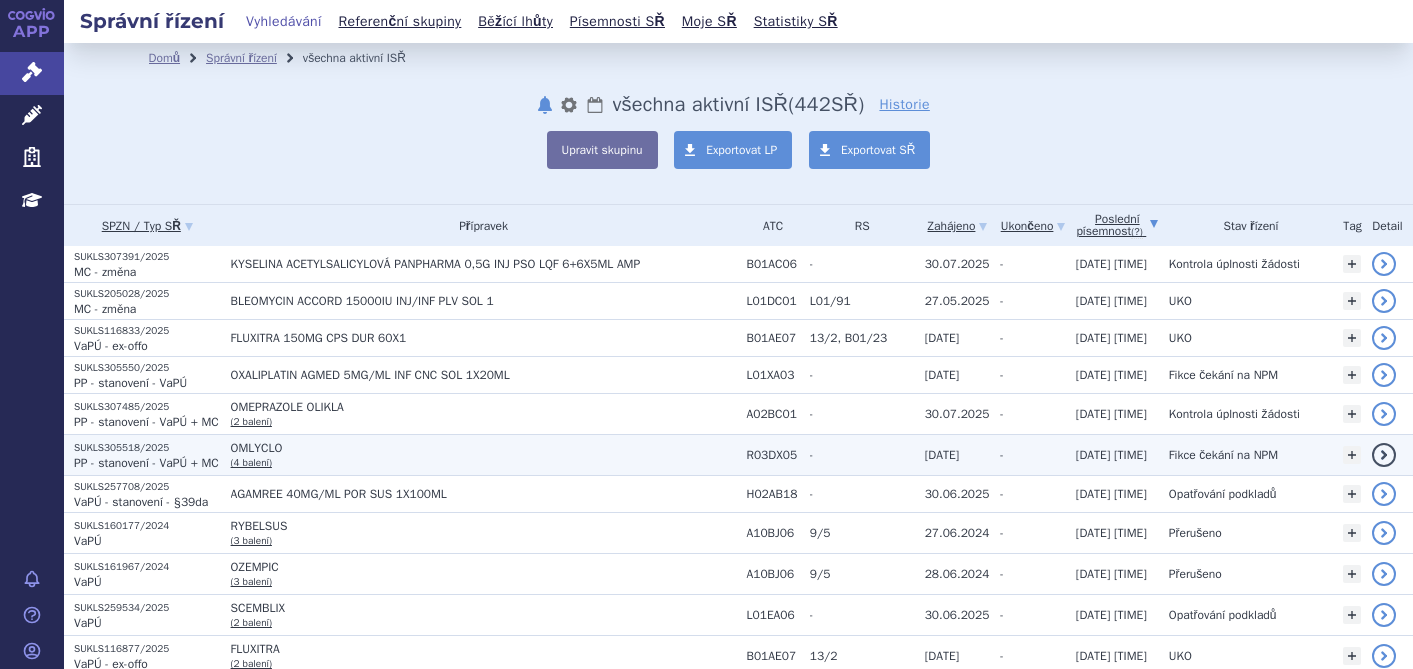 scroll, scrollTop: 0, scrollLeft: 0, axis: both 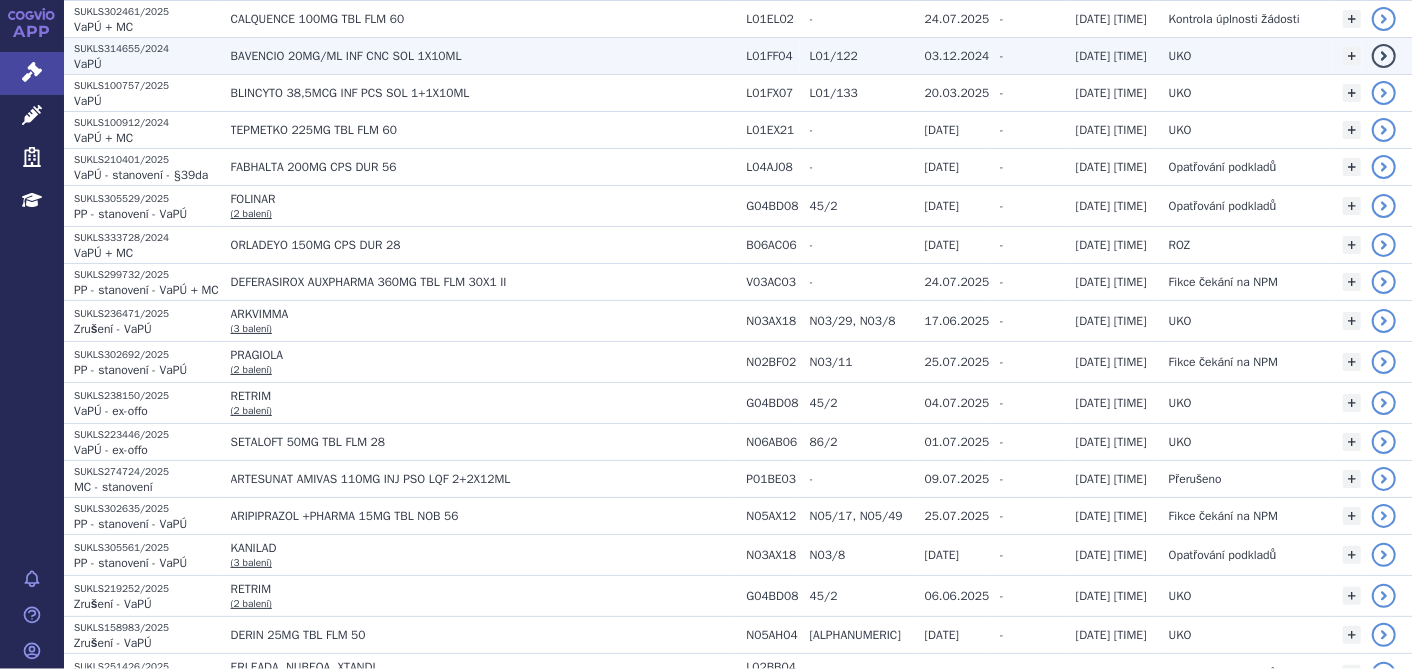 click on "BAVENCIO 20MG/ML INF CNC SOL 1X10ML" at bounding box center [481, 56] 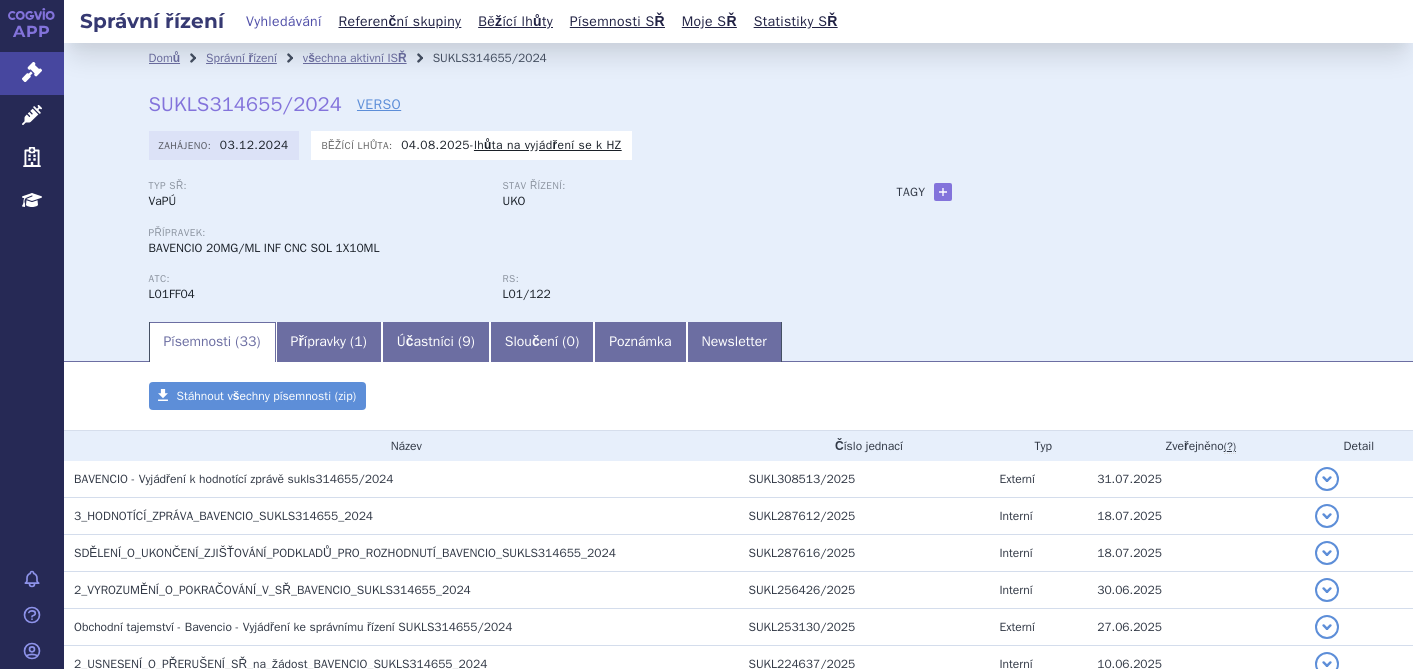 scroll, scrollTop: 0, scrollLeft: 0, axis: both 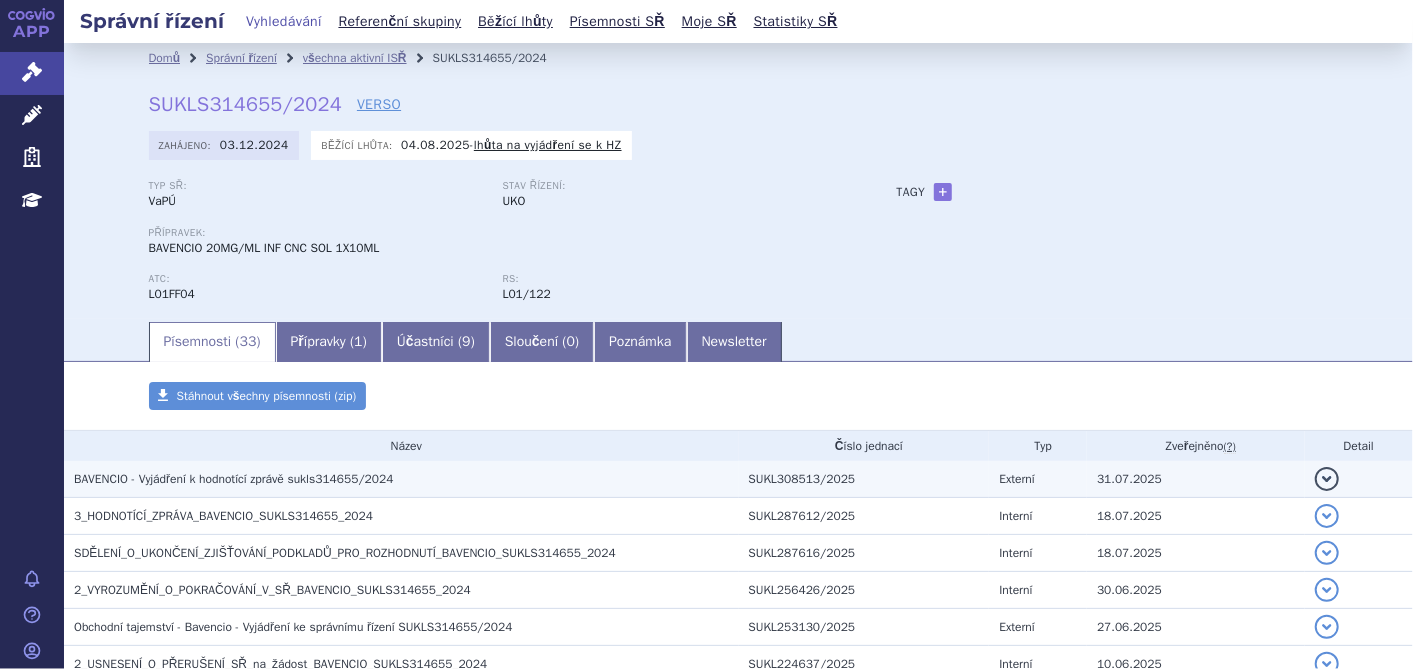 click on "BAVENCIO - Vyjádření k hodnotící zprávě sukls314655/2024" at bounding box center [233, 479] 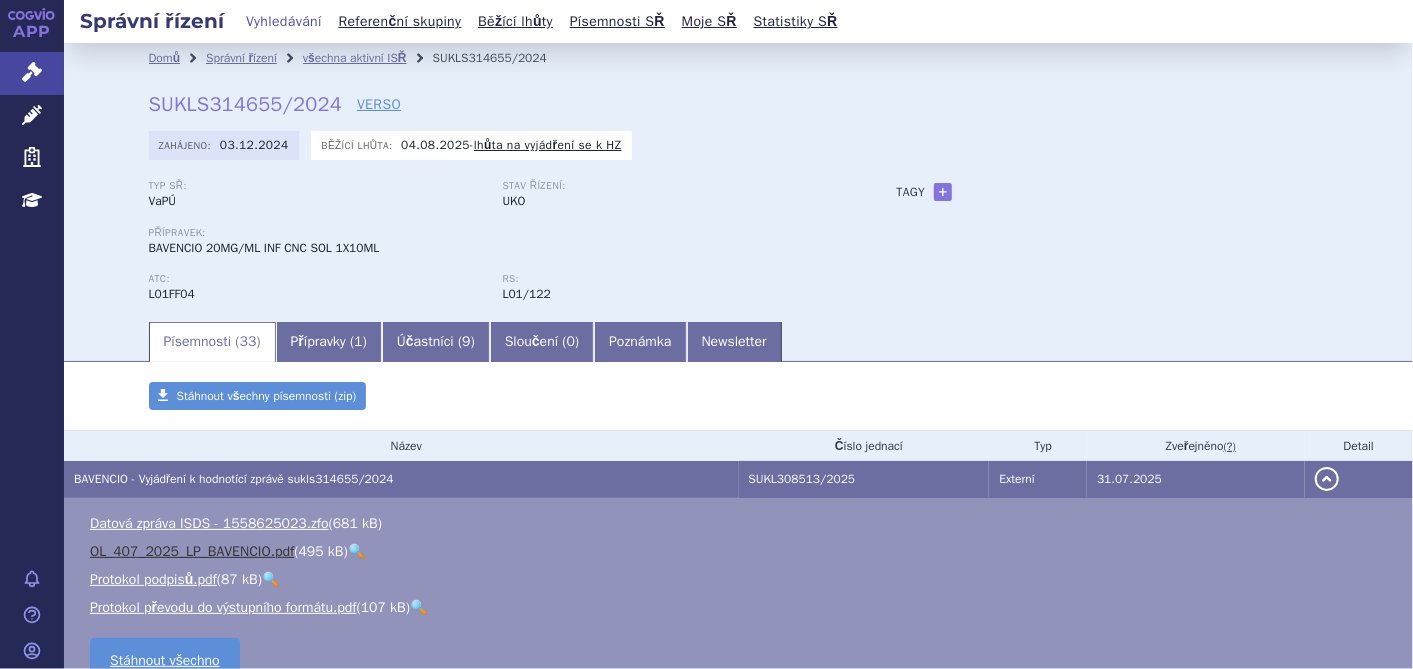 click on "OL_407_2025_LP_BAVENCIO.pdf" at bounding box center [192, 551] 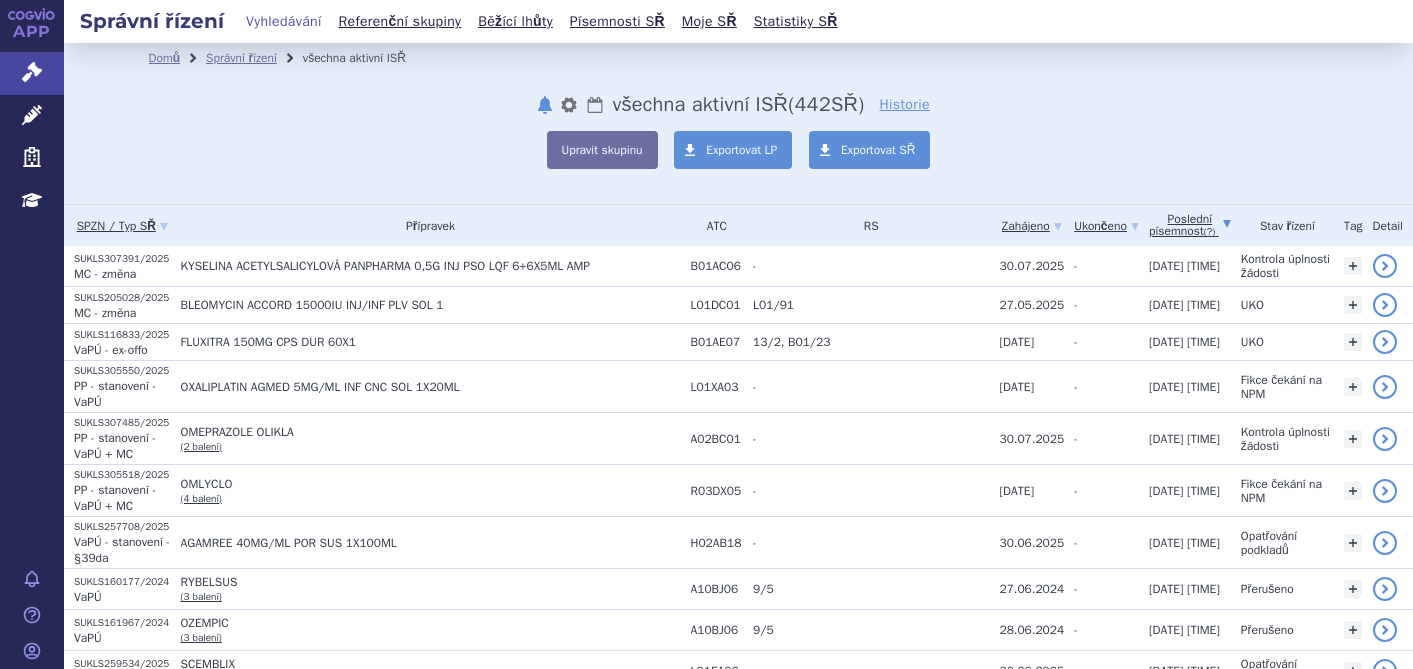 scroll, scrollTop: 0, scrollLeft: 0, axis: both 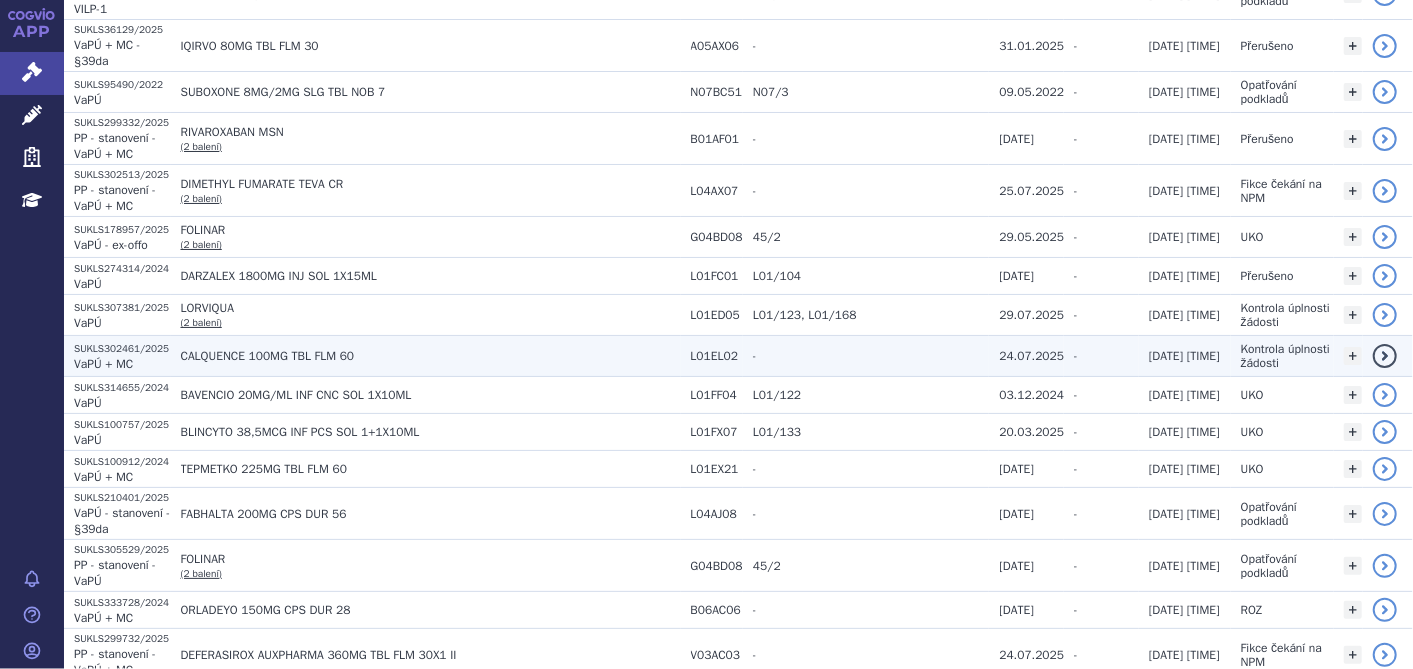 click on "CALQUENCE 100MG TBL FLM 60" at bounding box center [426, 356] 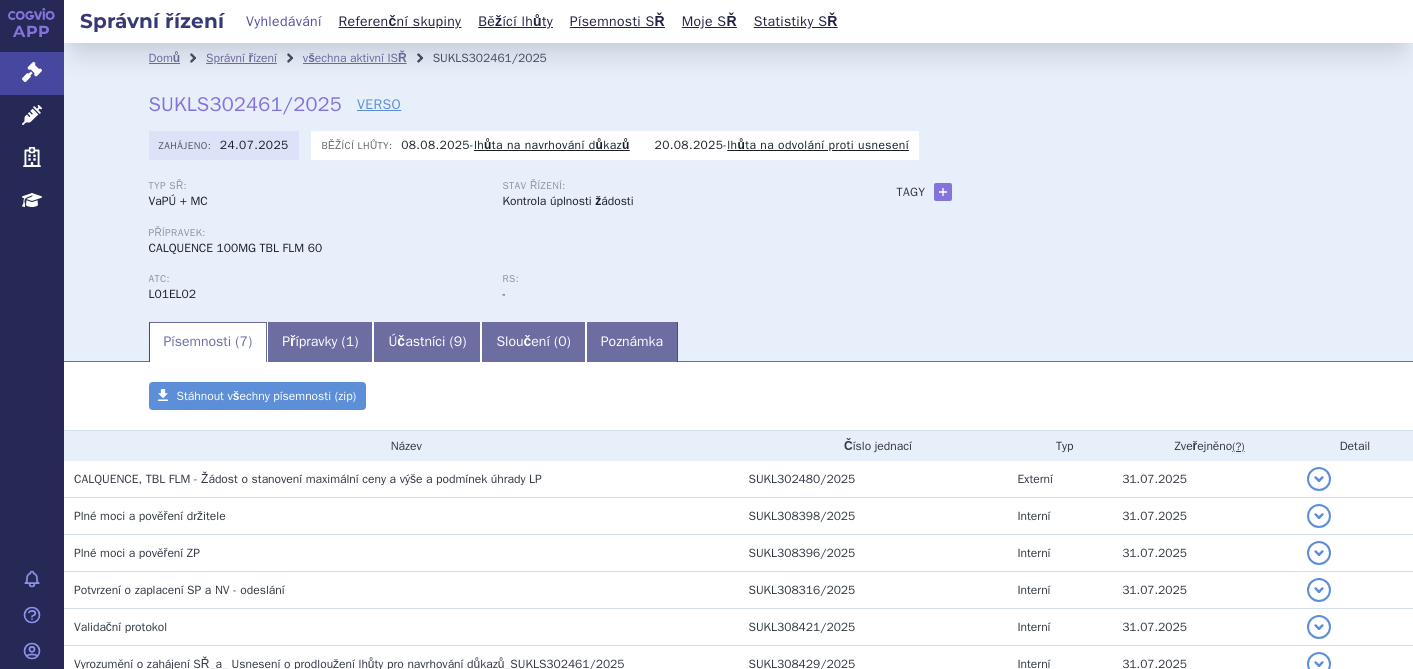 scroll, scrollTop: 0, scrollLeft: 0, axis: both 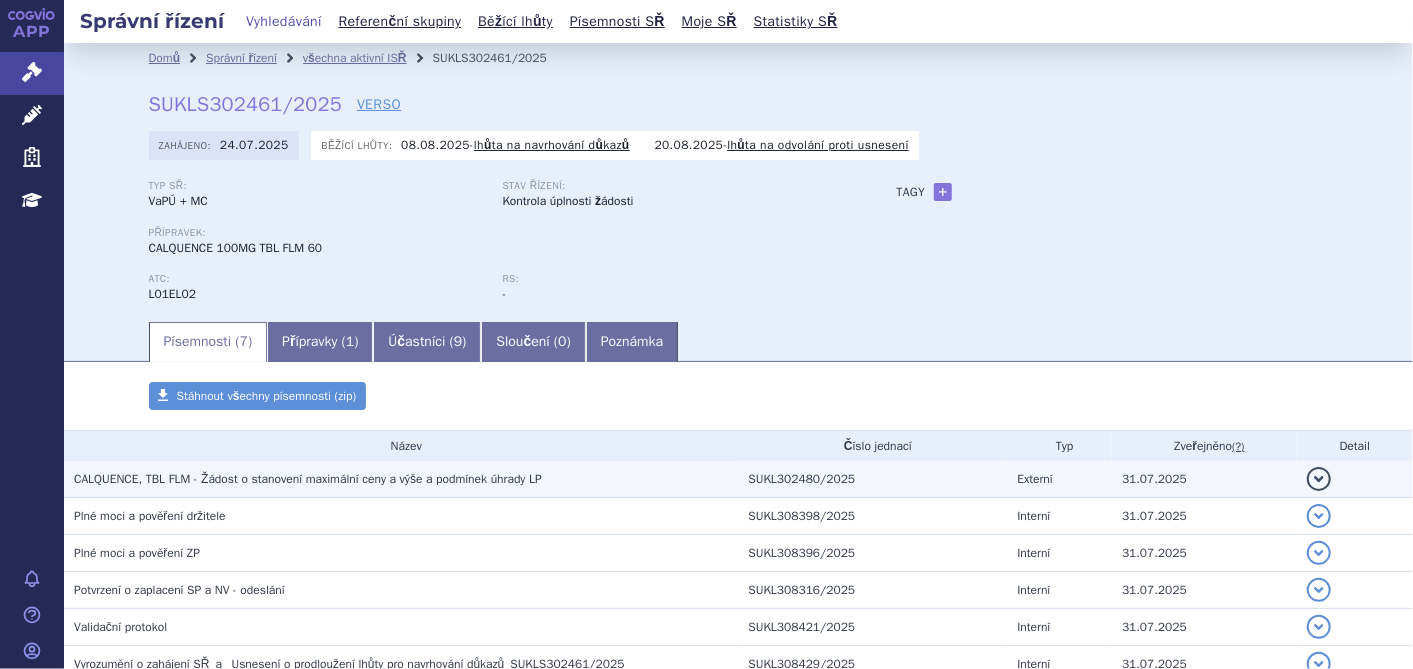 click on "CALQUENCE, TBL FLM - Žádost o stanovení maximální ceny a výše a podmínek úhrady LP" at bounding box center [308, 479] 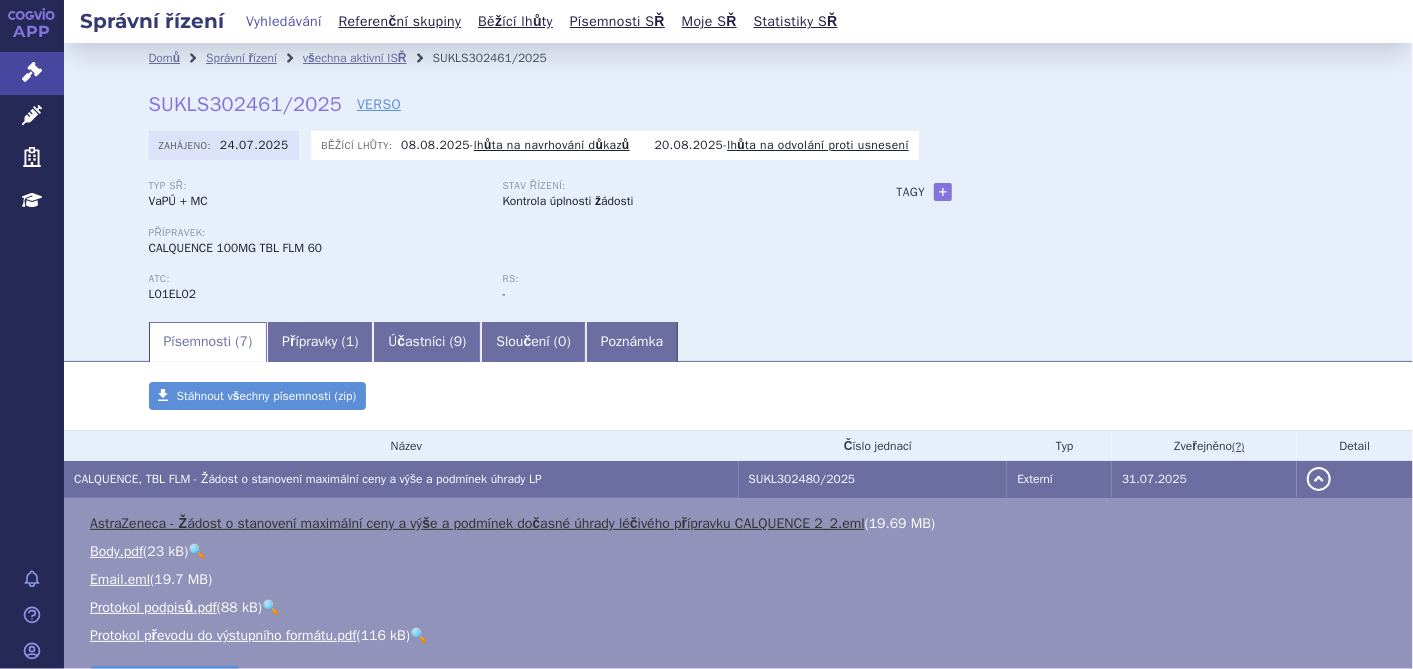 click on "AstraZeneca - Žádost o stanovení maximální ceny a výše a podmínek dočasné úhrady léčivého přípravku CALQUENCE 2_2.eml" at bounding box center (477, 523) 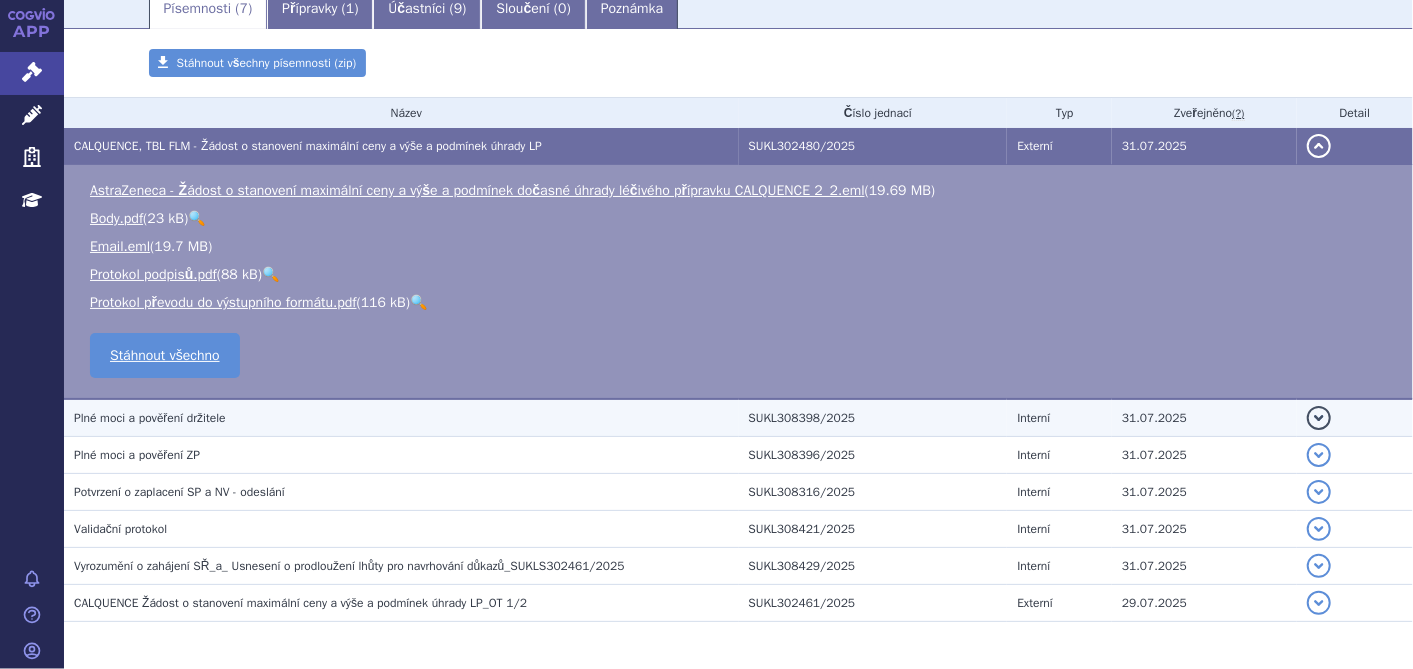 scroll, scrollTop: 0, scrollLeft: 0, axis: both 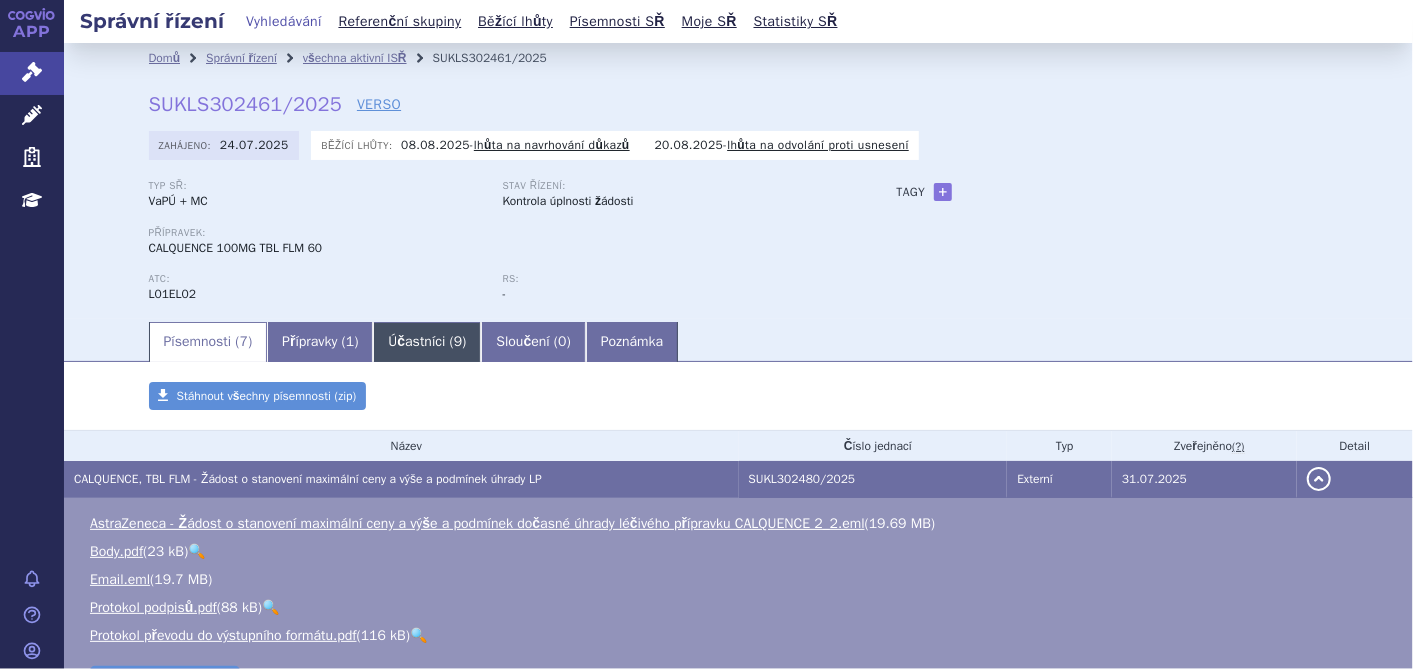 click on "Účastníci ( 9 )" at bounding box center (427, 342) 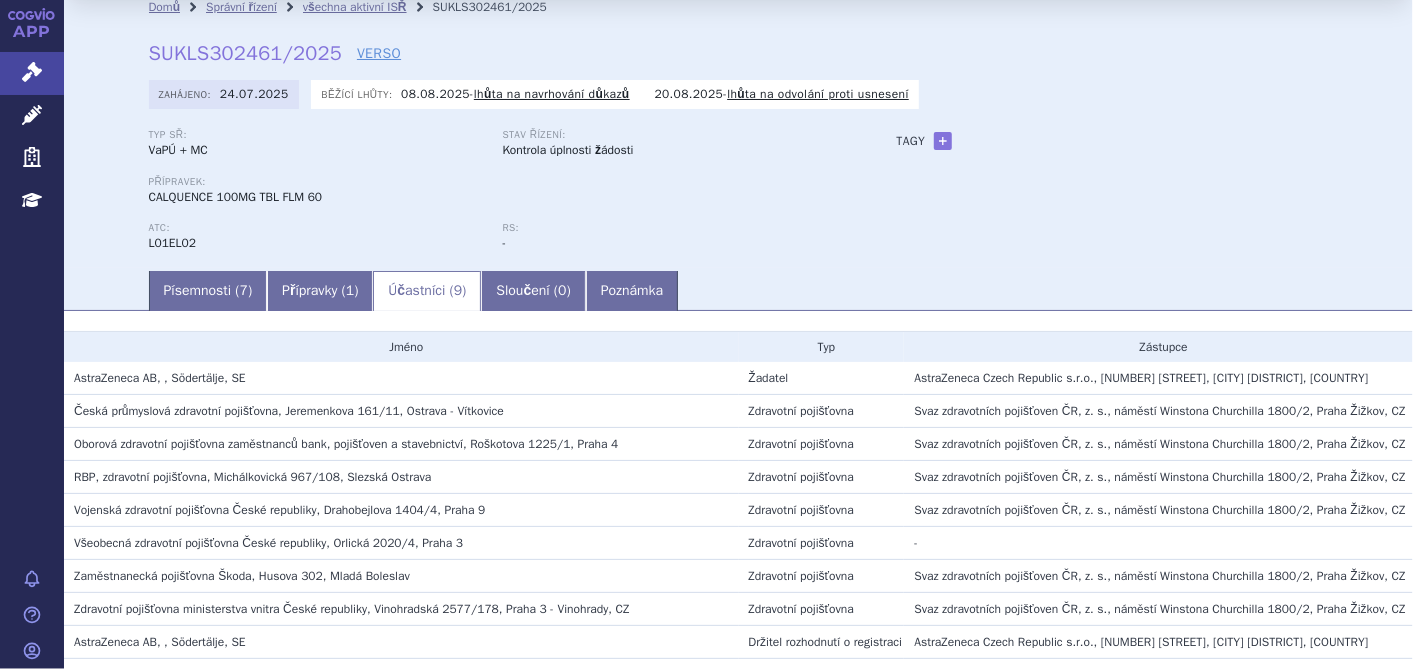 scroll, scrollTop: 0, scrollLeft: 0, axis: both 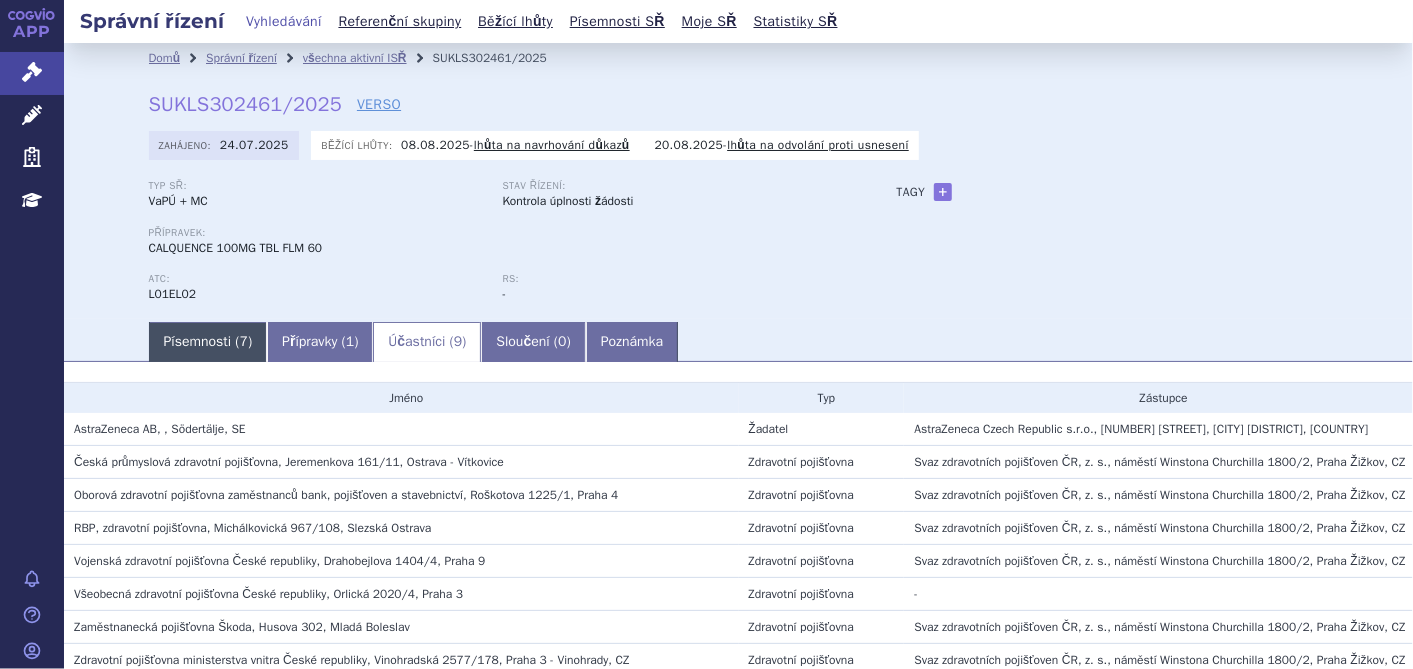 click on "Písemnosti ( 7 )" at bounding box center [208, 342] 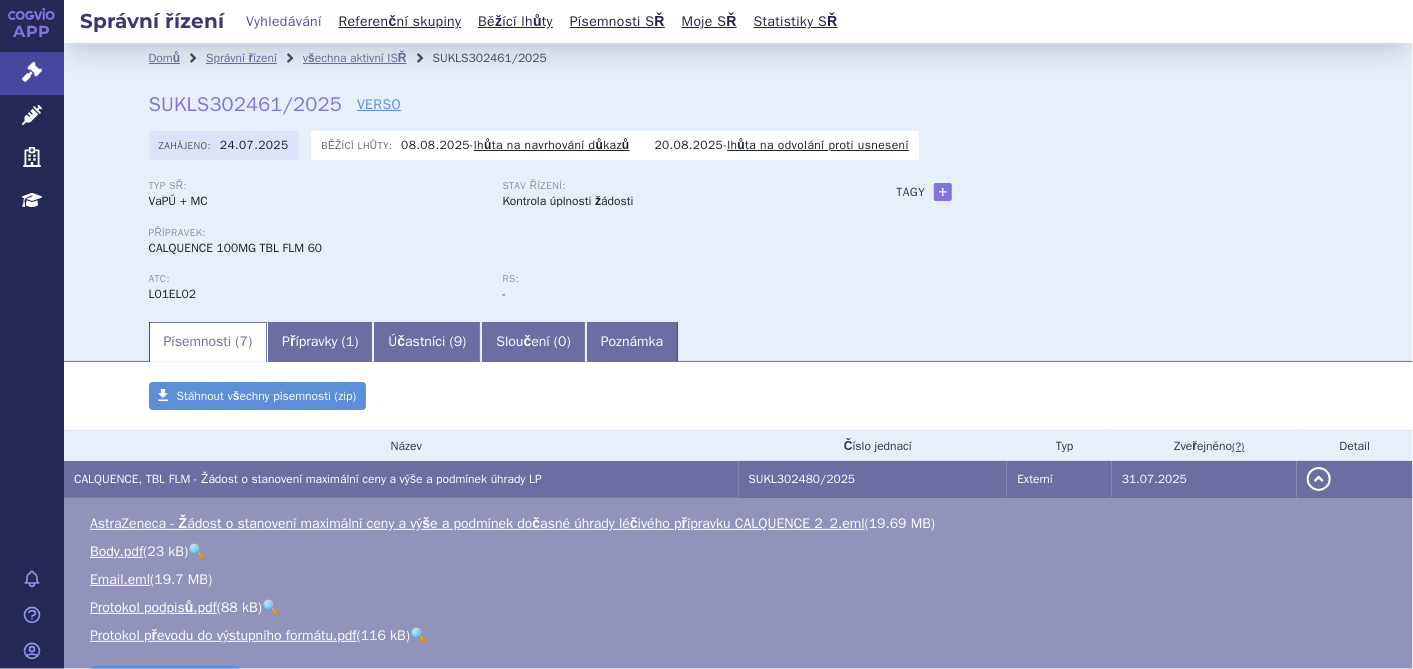scroll, scrollTop: 404, scrollLeft: 0, axis: vertical 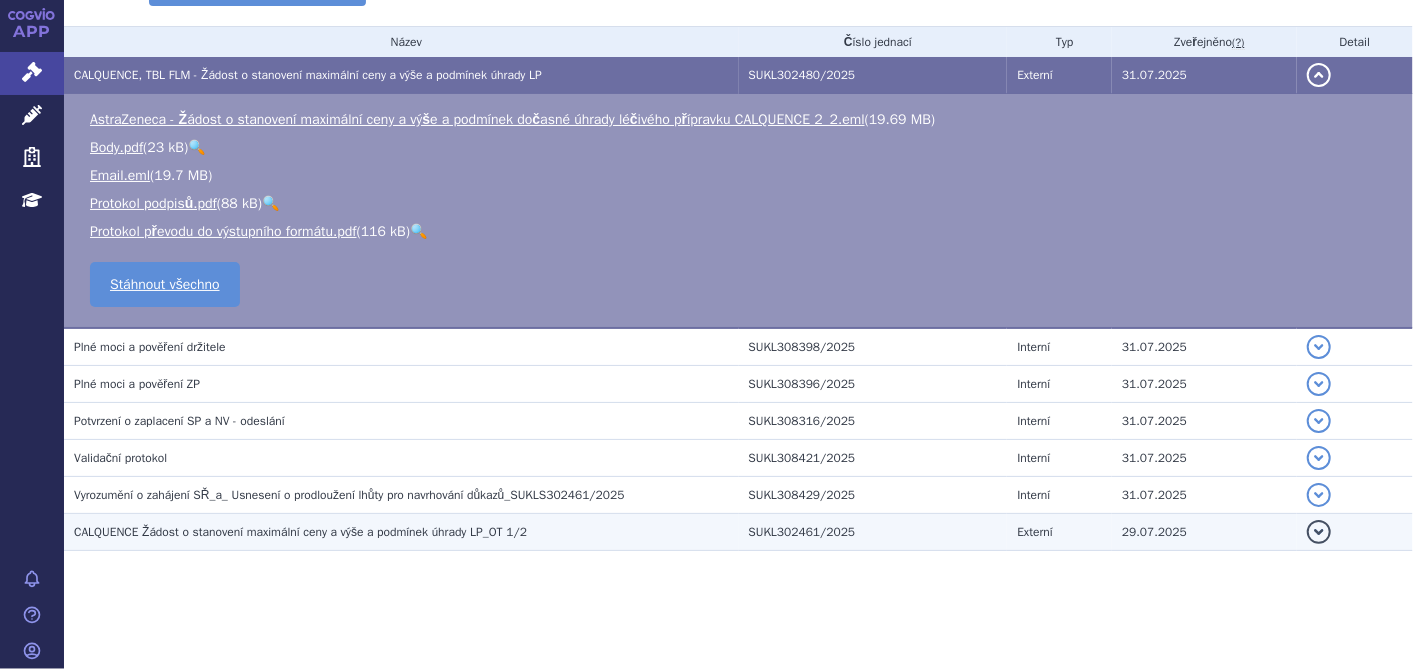 click on "CALQUENCE Žádost o stanovení maximální ceny a výše a podmínek úhrady LP_OT 1/2" at bounding box center [300, 532] 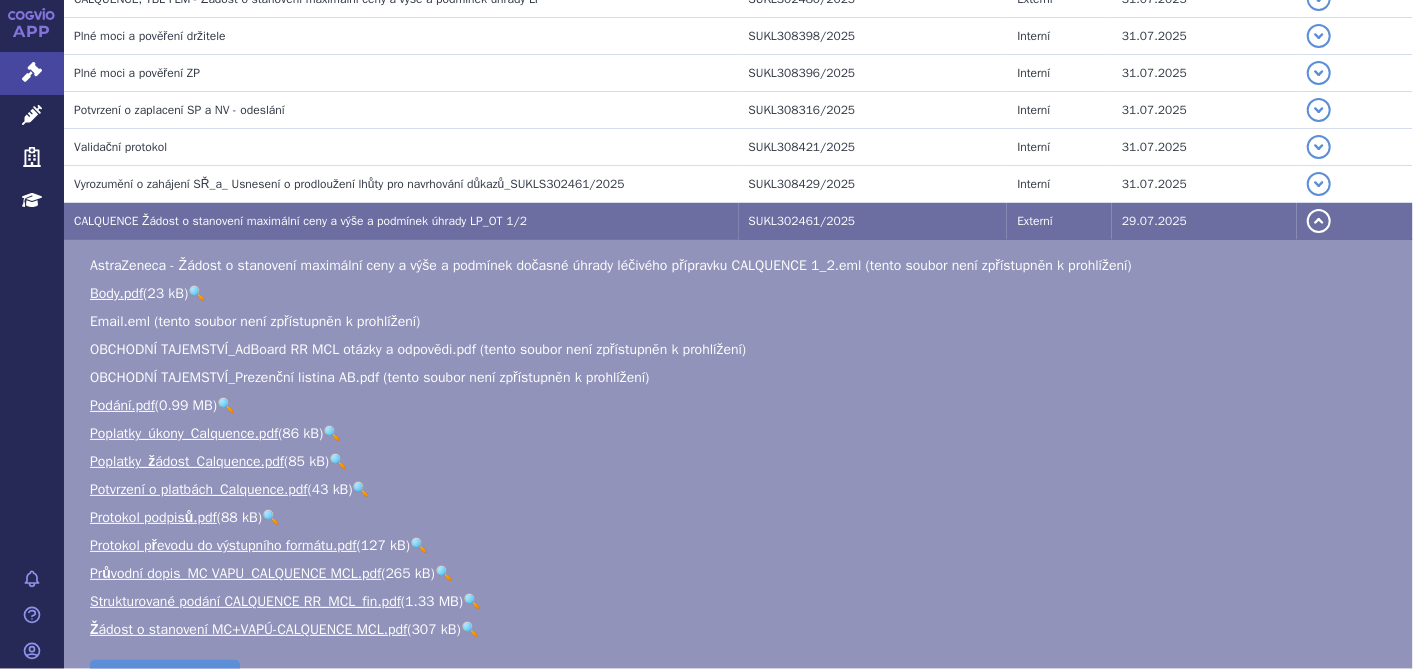 scroll, scrollTop: 515, scrollLeft: 0, axis: vertical 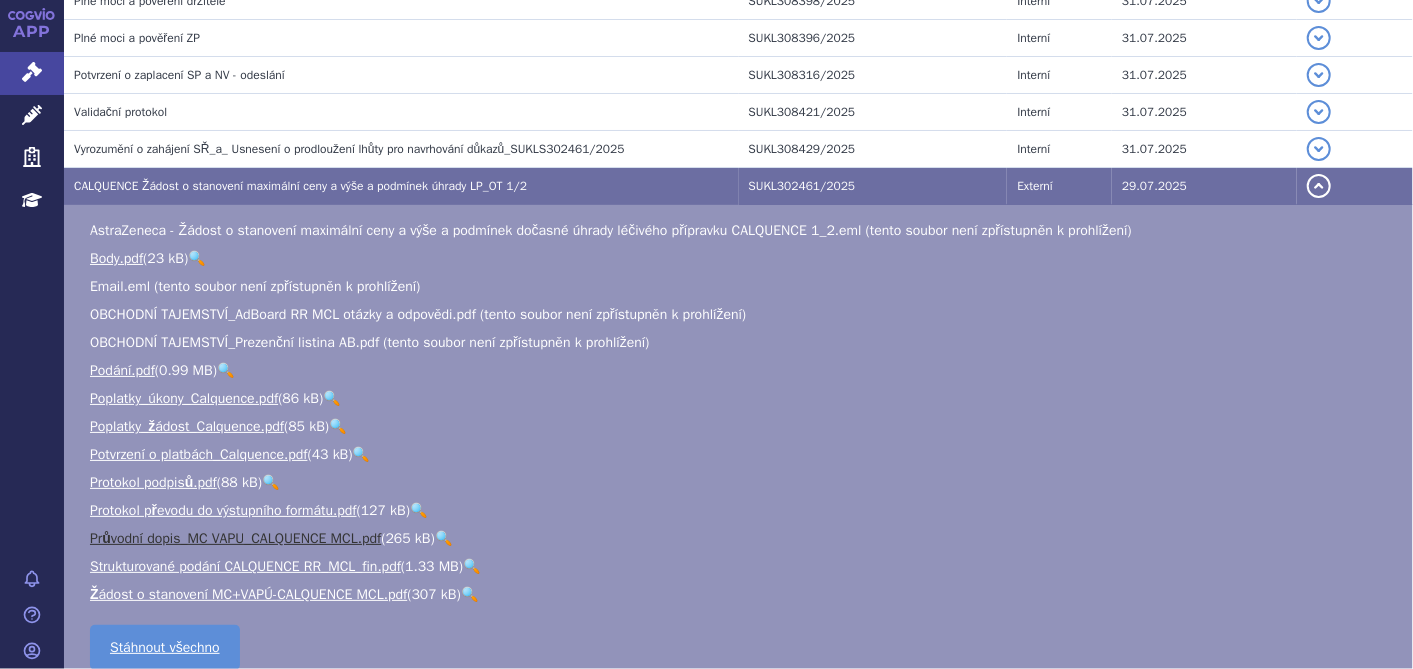 click on "Průvodní dopis_MC VAPU_CALQUENCE MCL.pdf" at bounding box center [235, 538] 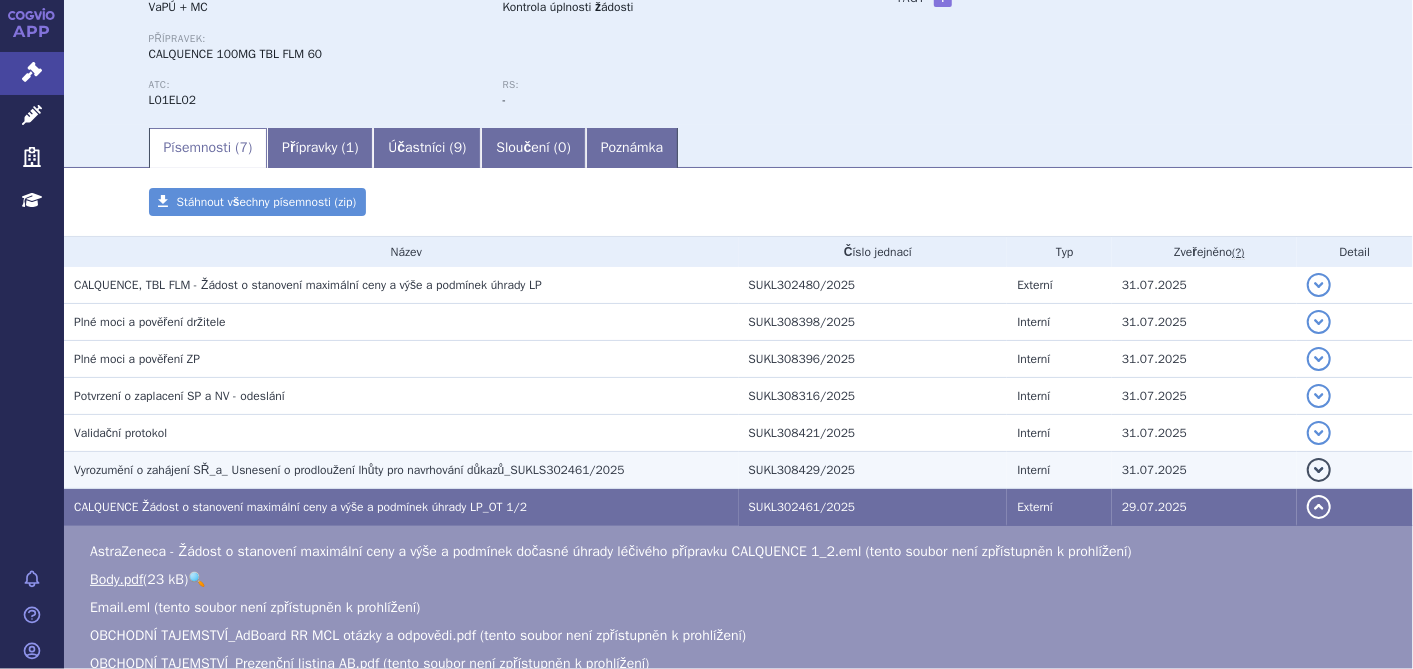 scroll, scrollTop: 71, scrollLeft: 0, axis: vertical 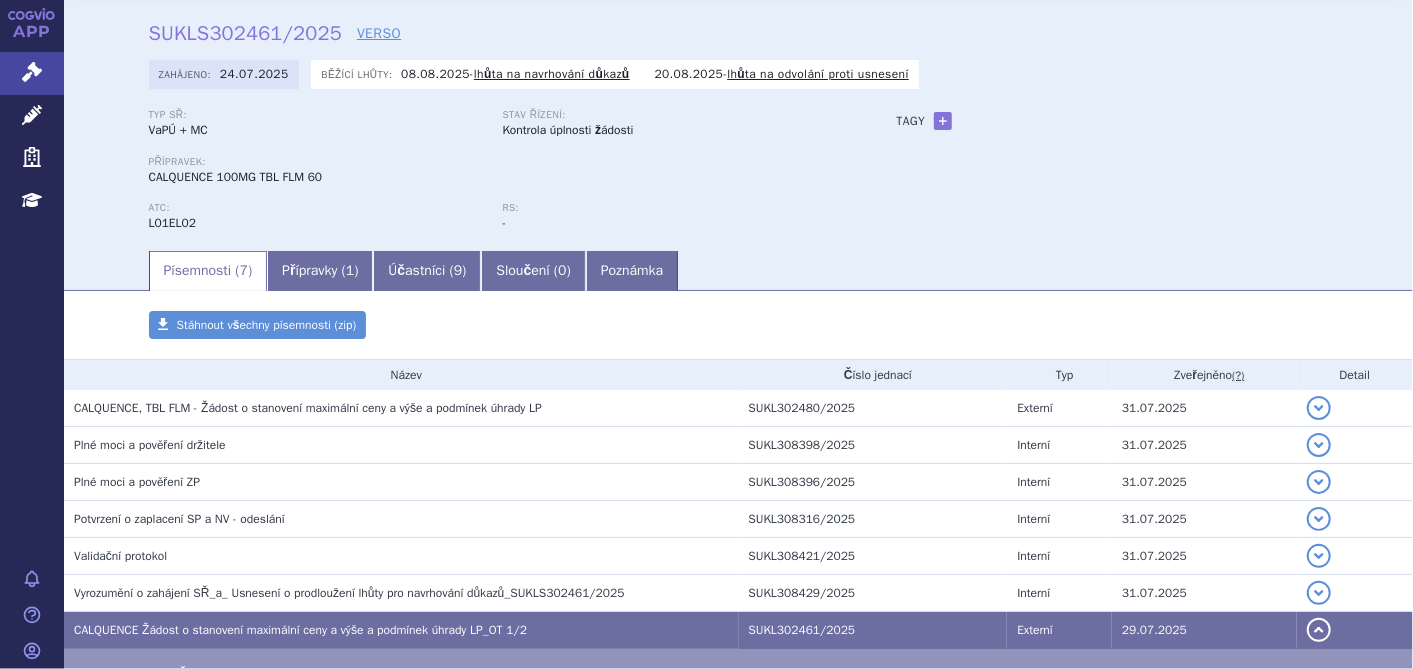 click on "Domů
Správní řízení
všechna aktivní ISŘ
SUKLS302461/2025
SUKLS302461/2025
VERSO
Zahájeno:
24.07.2025
Běžící lhůty:
08.08.2025
-
lhůta na navrhování důkazů
-" at bounding box center [738, 614] 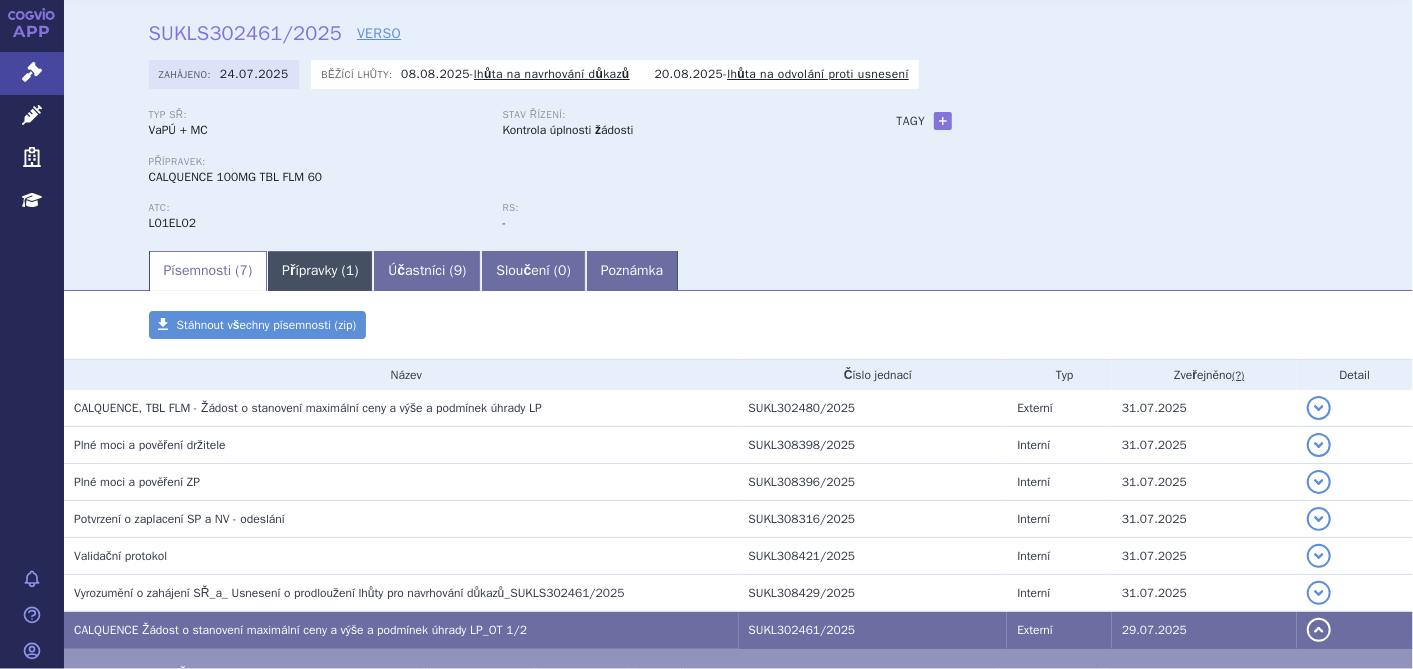 click on "Přípravky ( 1 )" at bounding box center (320, 271) 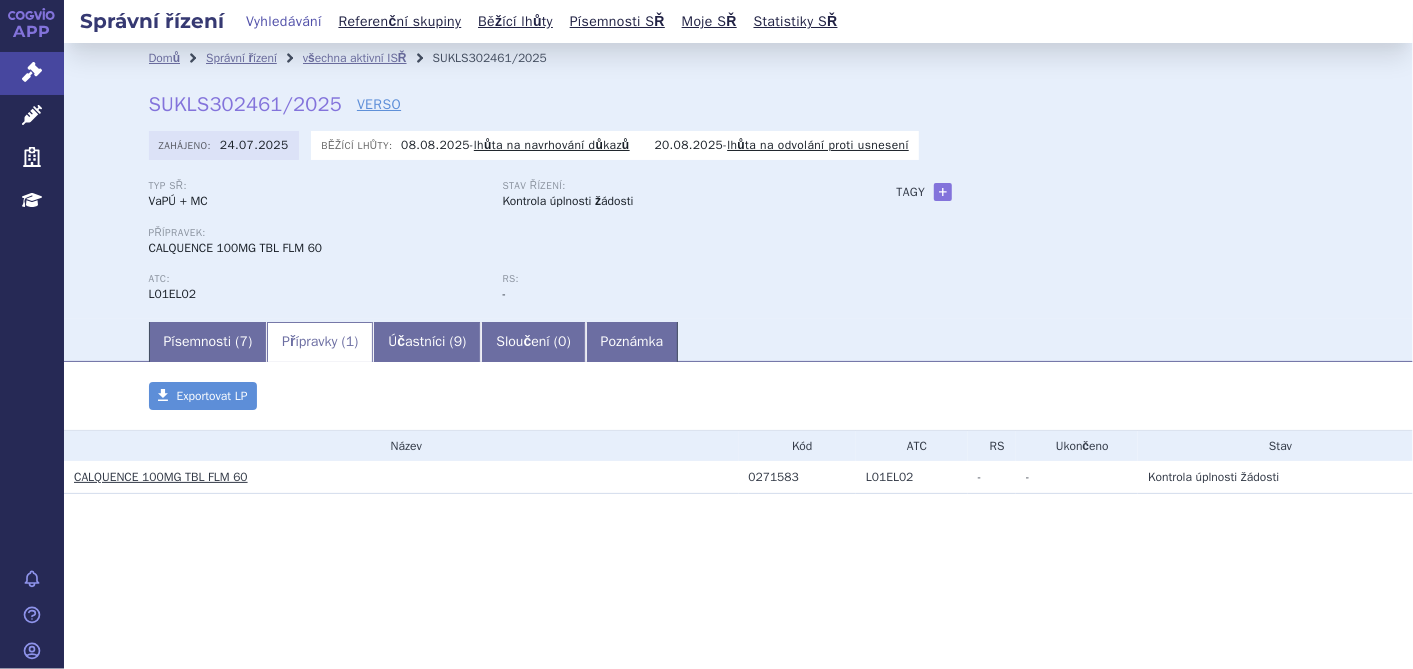 scroll, scrollTop: 0, scrollLeft: 0, axis: both 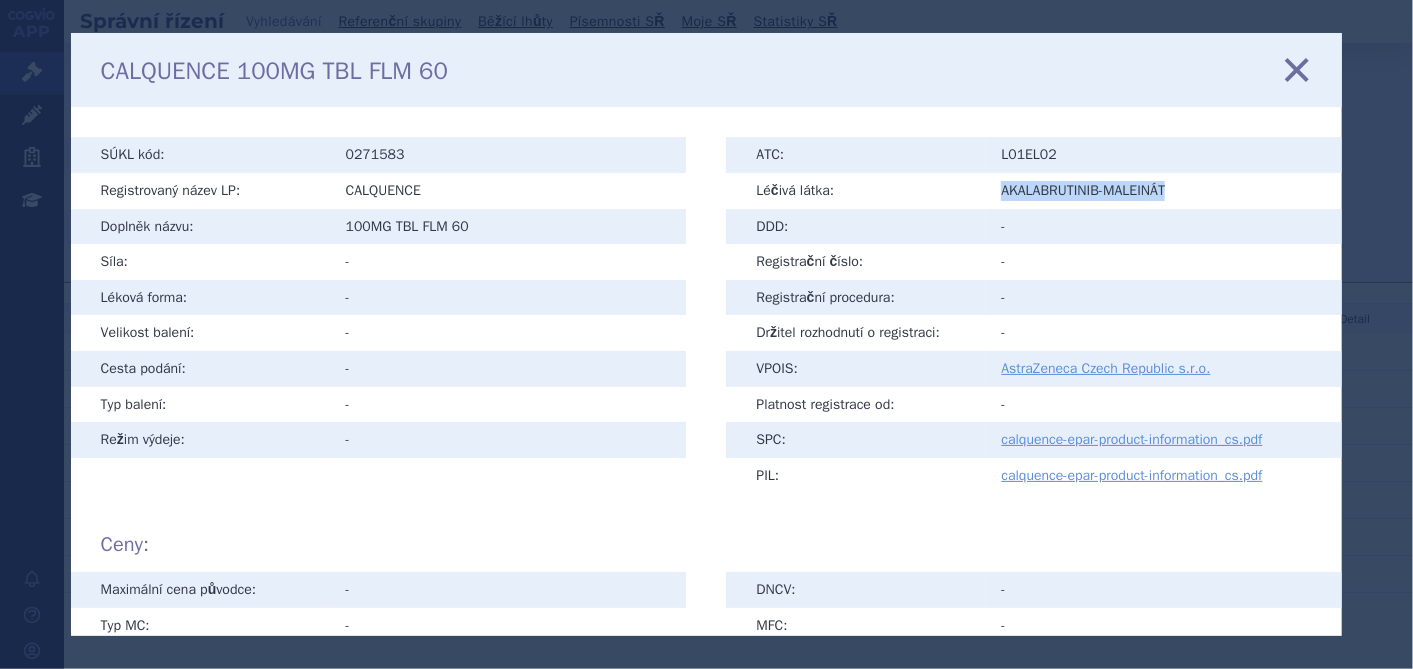 drag, startPoint x: 994, startPoint y: 189, endPoint x: 1178, endPoint y: 195, distance: 184.0978 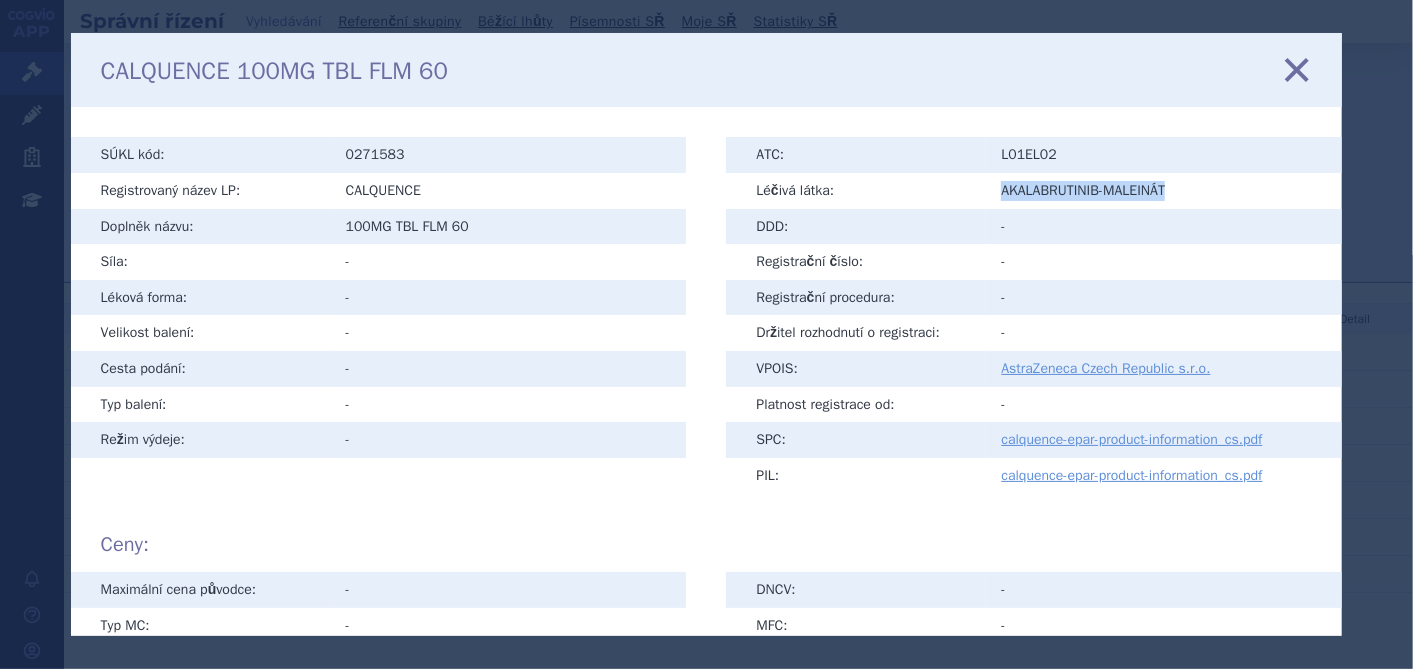click at bounding box center (1297, 70) 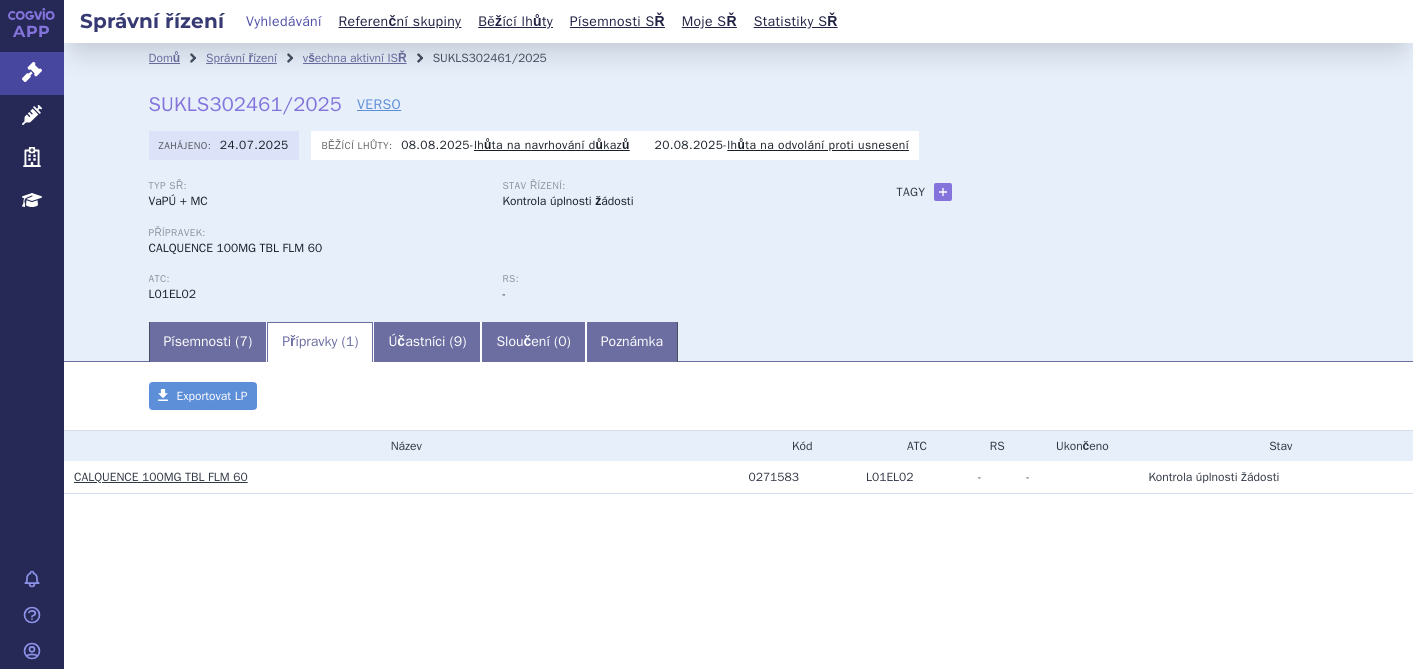 scroll, scrollTop: 0, scrollLeft: 0, axis: both 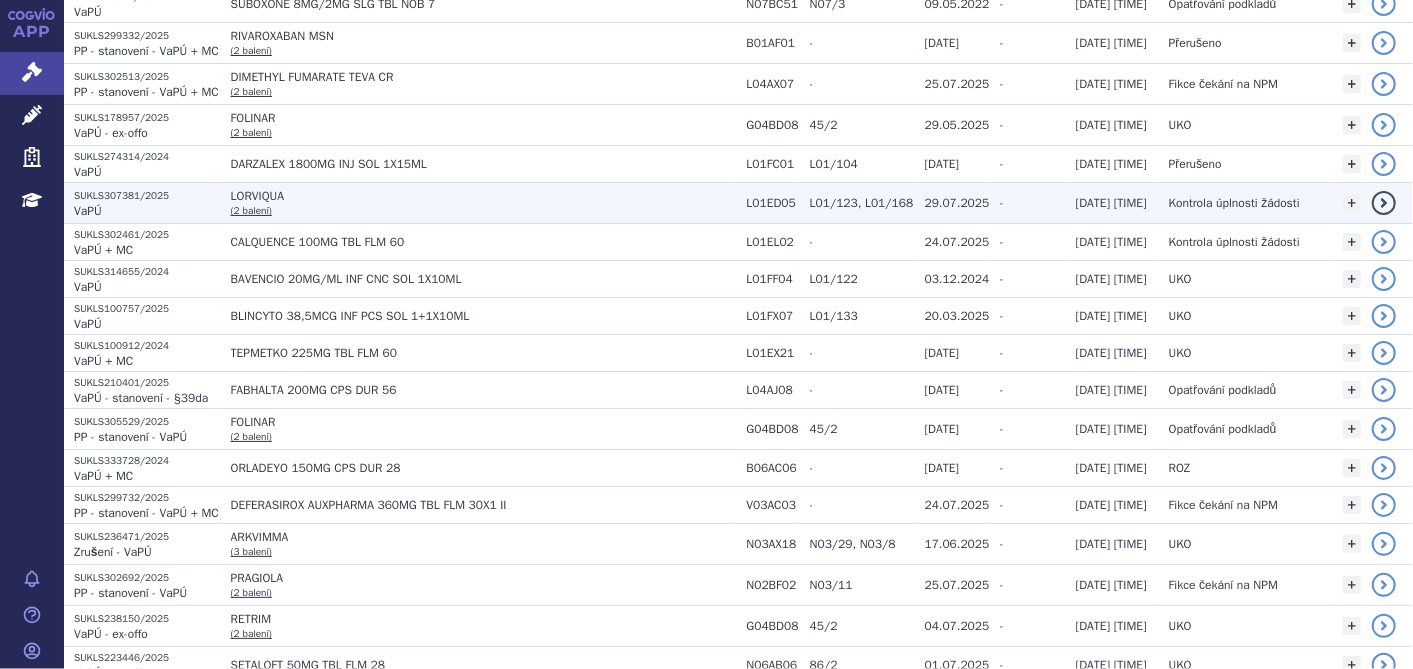 click on "LORVIQUA" at bounding box center (481, 196) 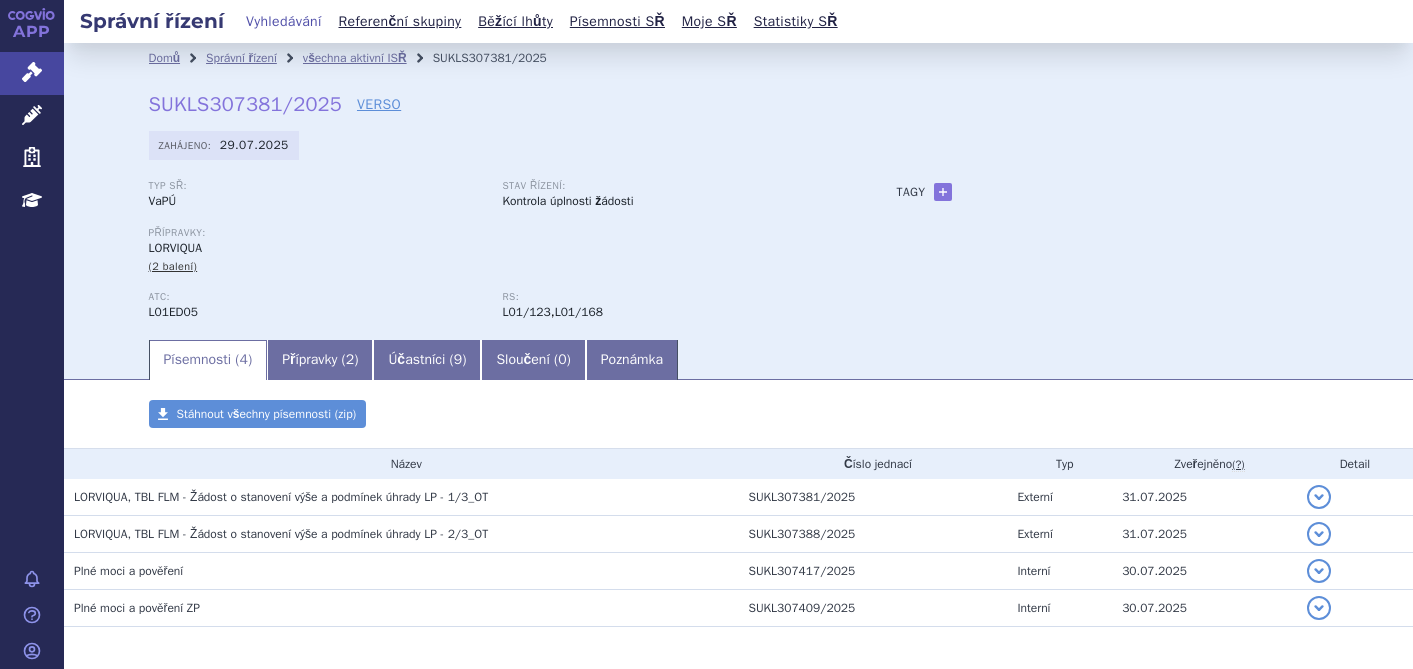 scroll, scrollTop: 0, scrollLeft: 0, axis: both 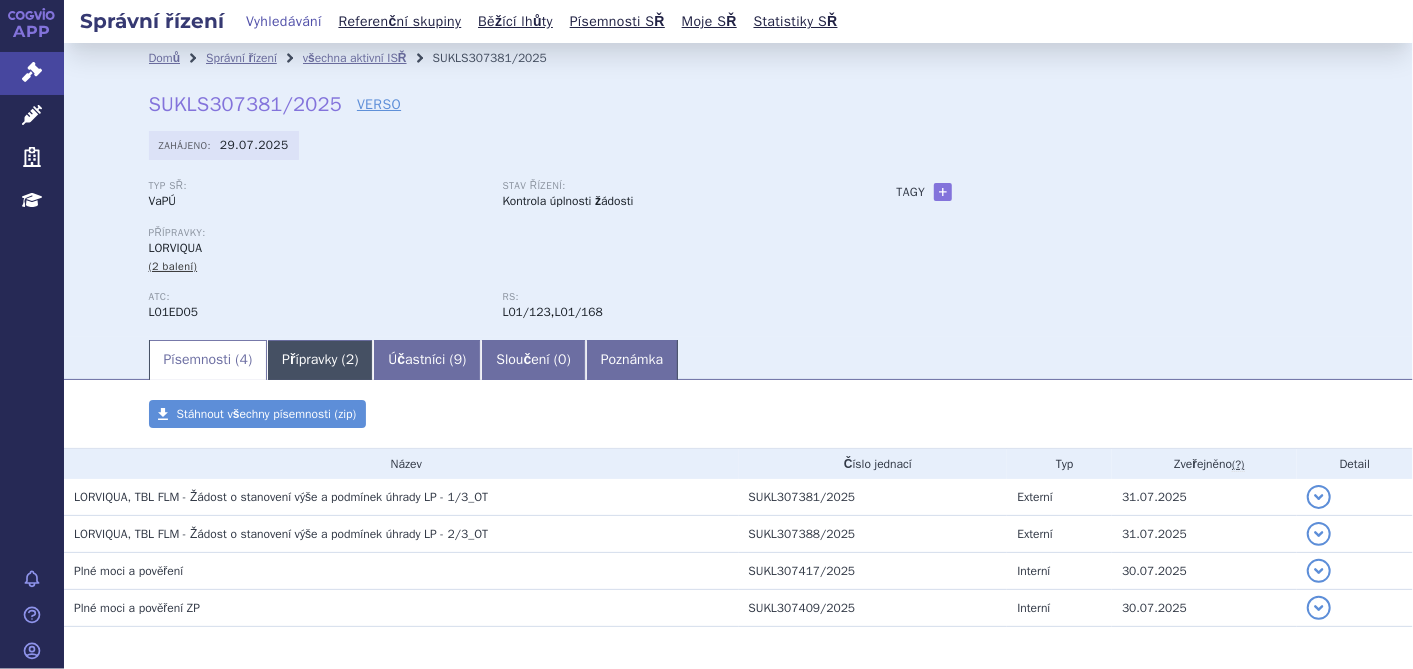 click on "Přípravky ( 2 )" at bounding box center (320, 360) 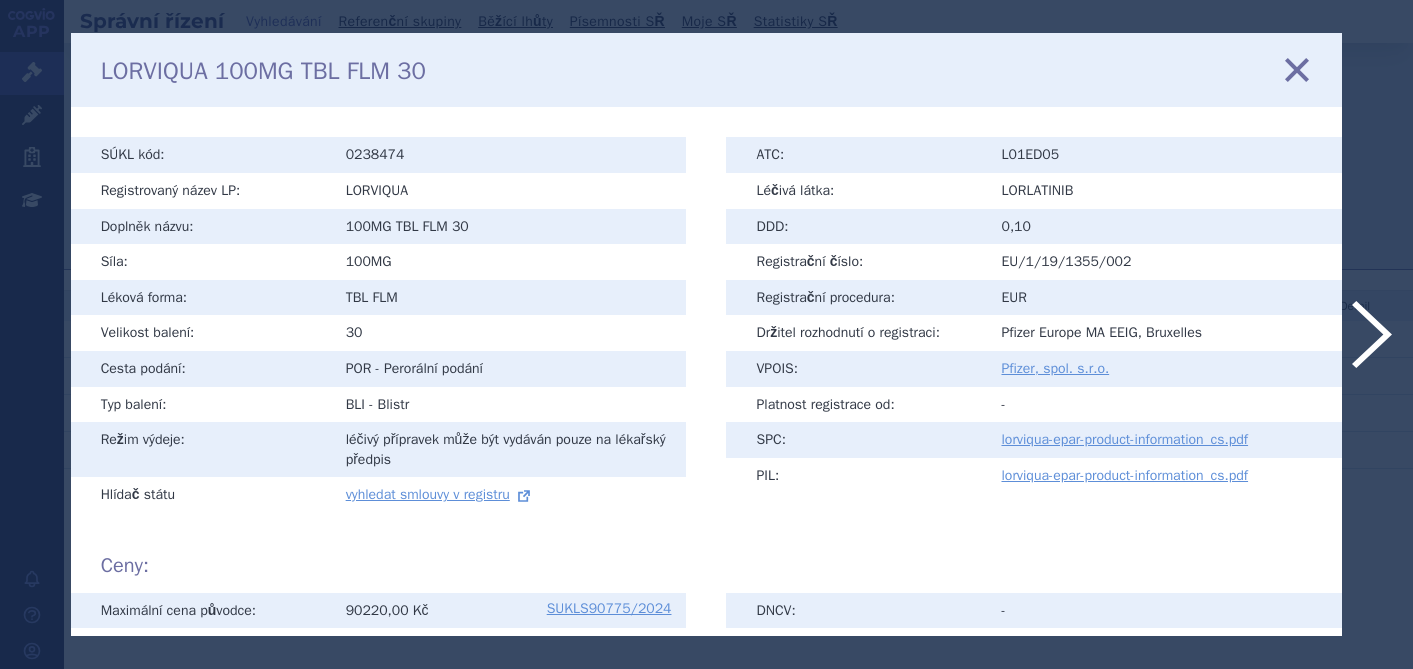 scroll, scrollTop: 0, scrollLeft: 0, axis: both 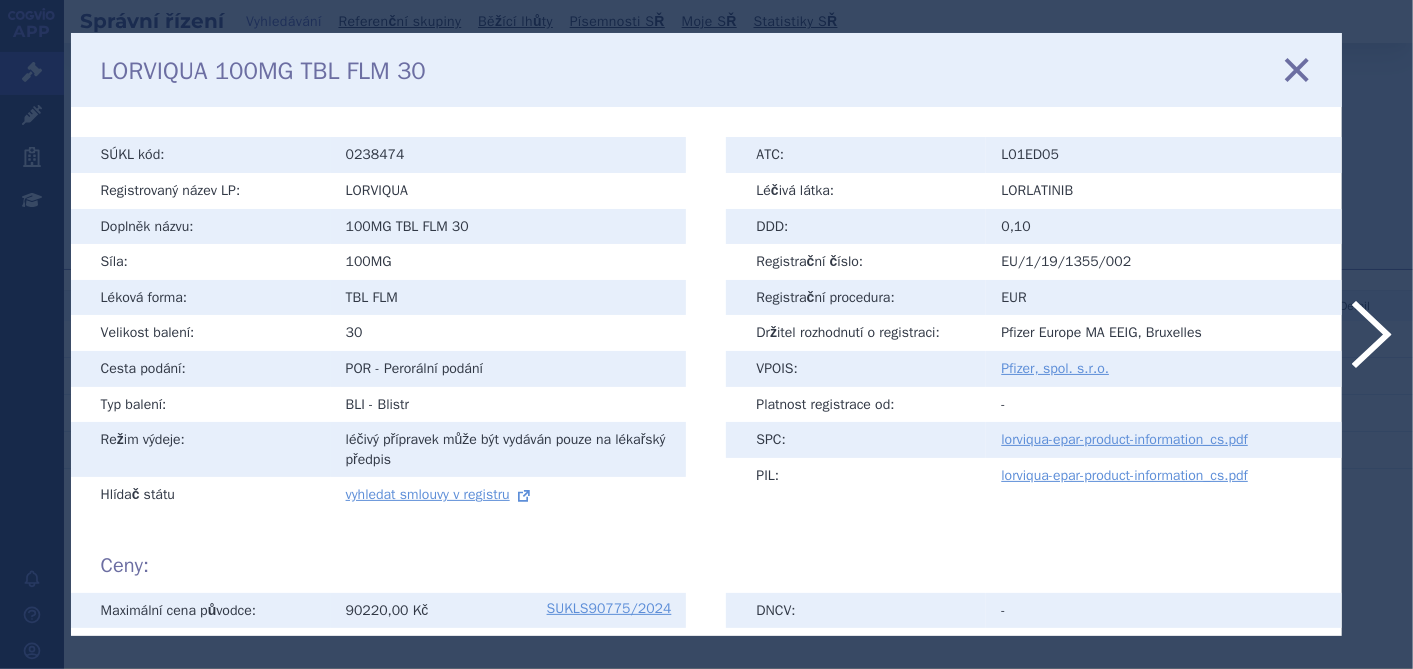 click at bounding box center (1297, 70) 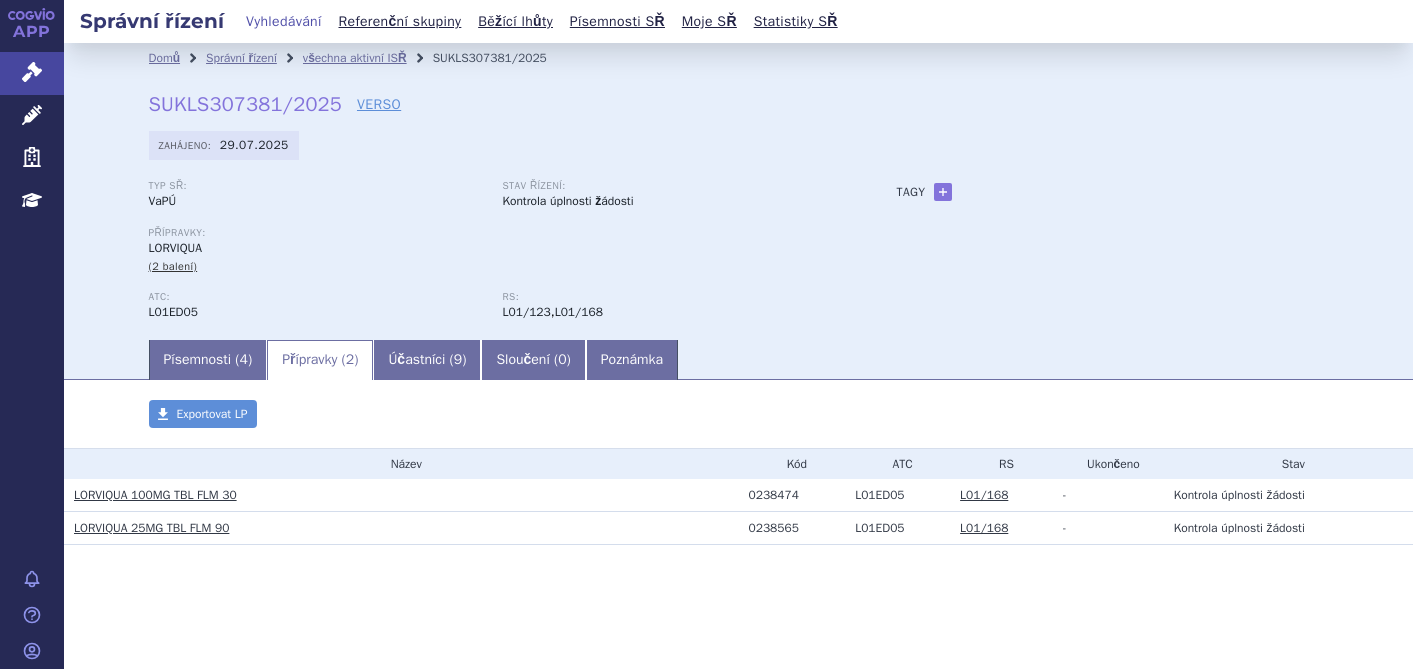 scroll, scrollTop: 0, scrollLeft: 0, axis: both 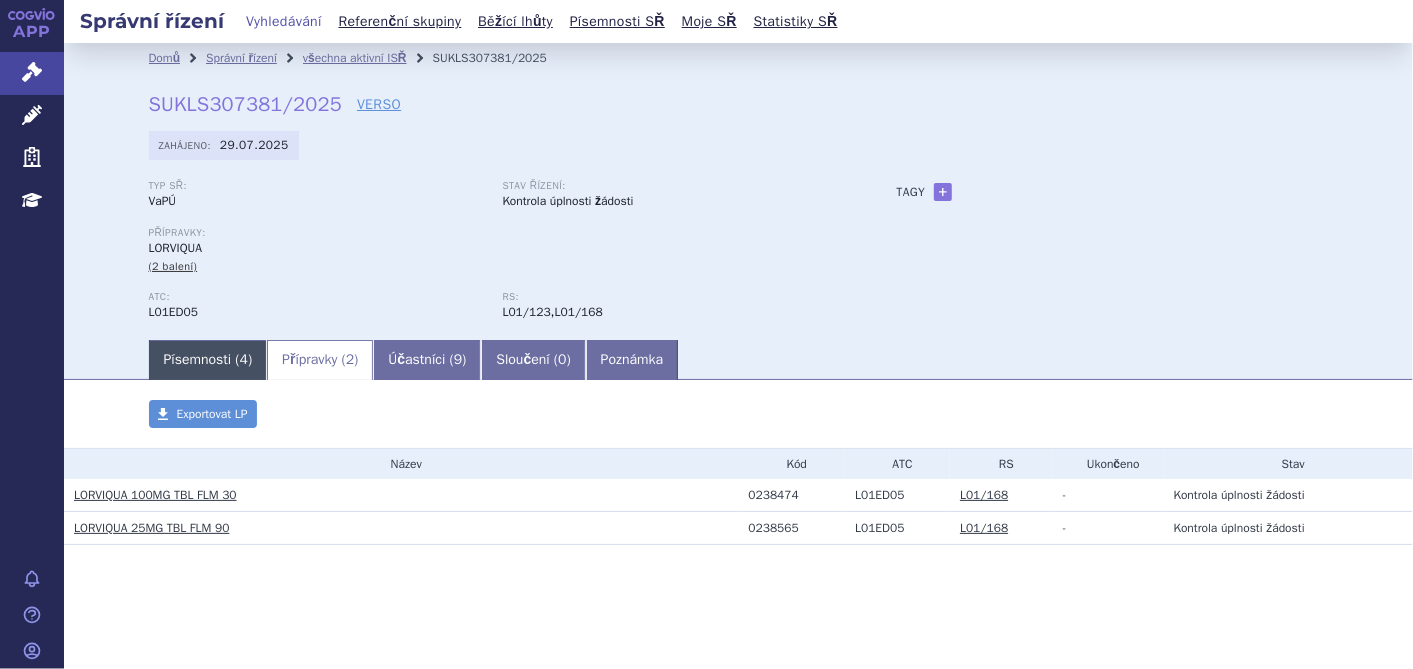 click on "Písemnosti ( 4 )" at bounding box center (208, 360) 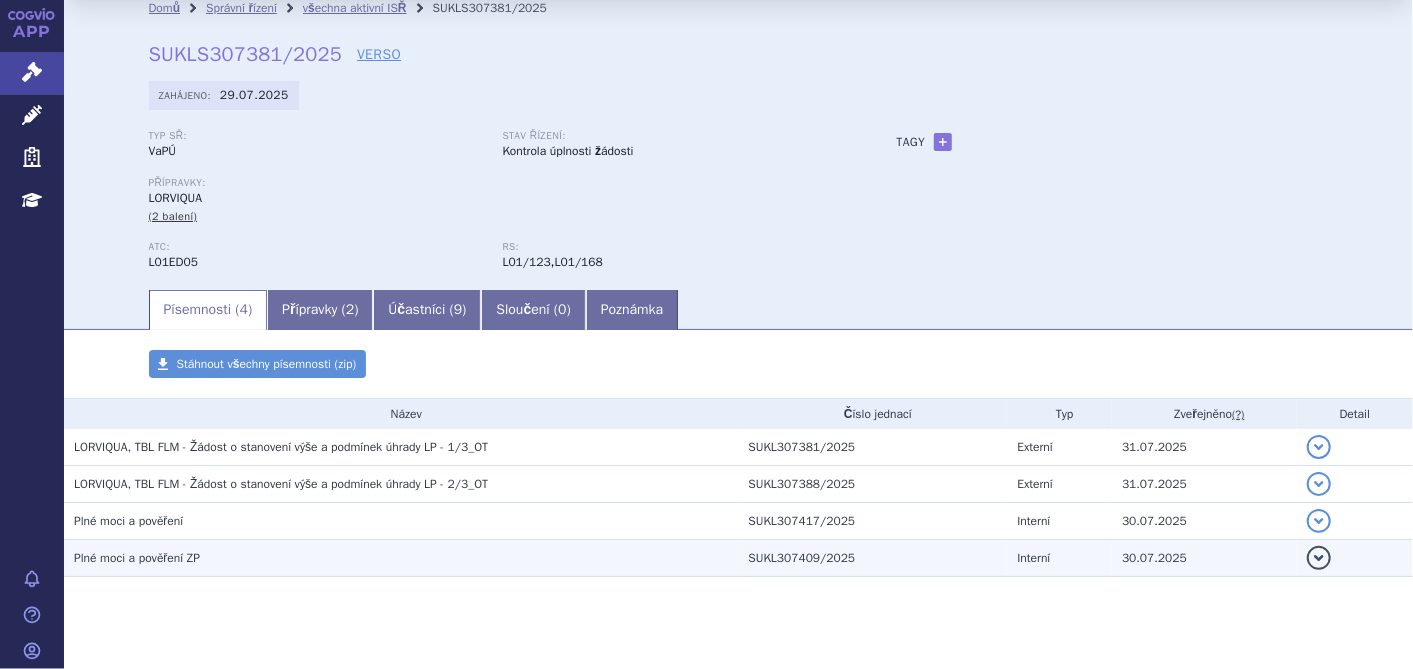 scroll, scrollTop: 78, scrollLeft: 0, axis: vertical 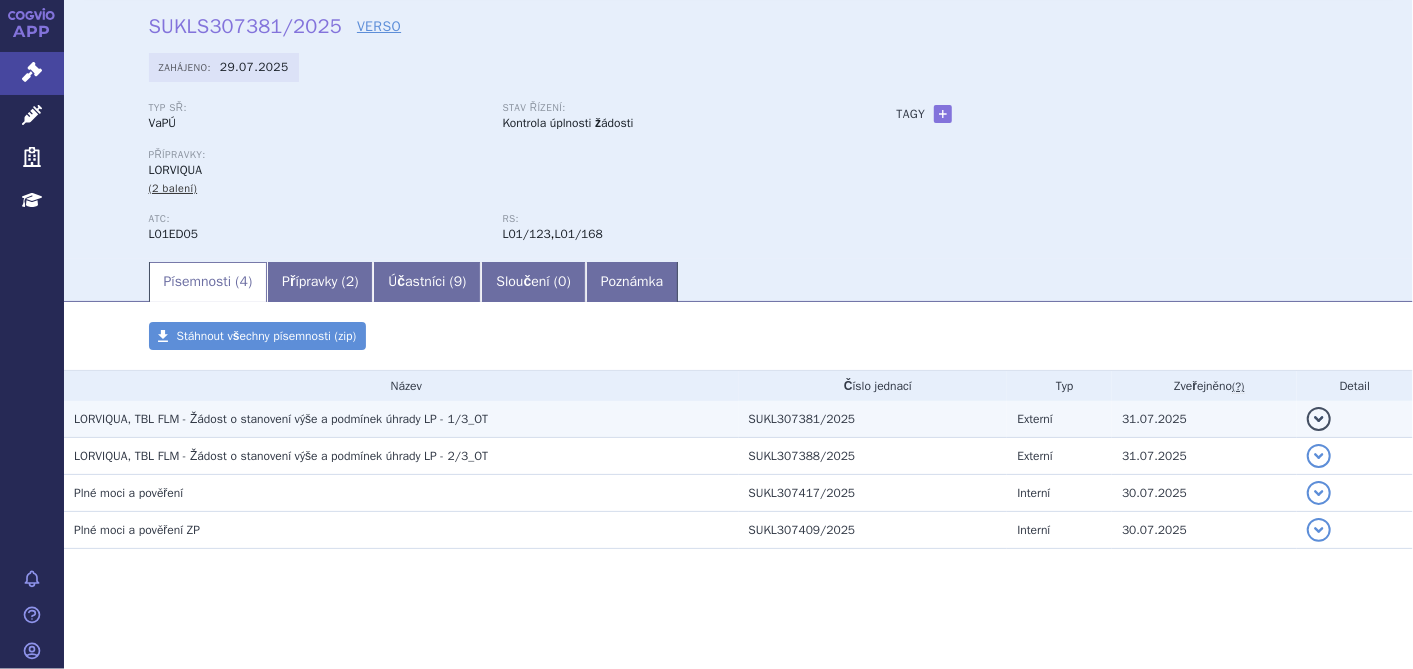 click on "LORVIQUA, TBL FLM - Žádost o stanovení výše a podmínek úhrady LP - 1/3_OT" at bounding box center (406, 419) 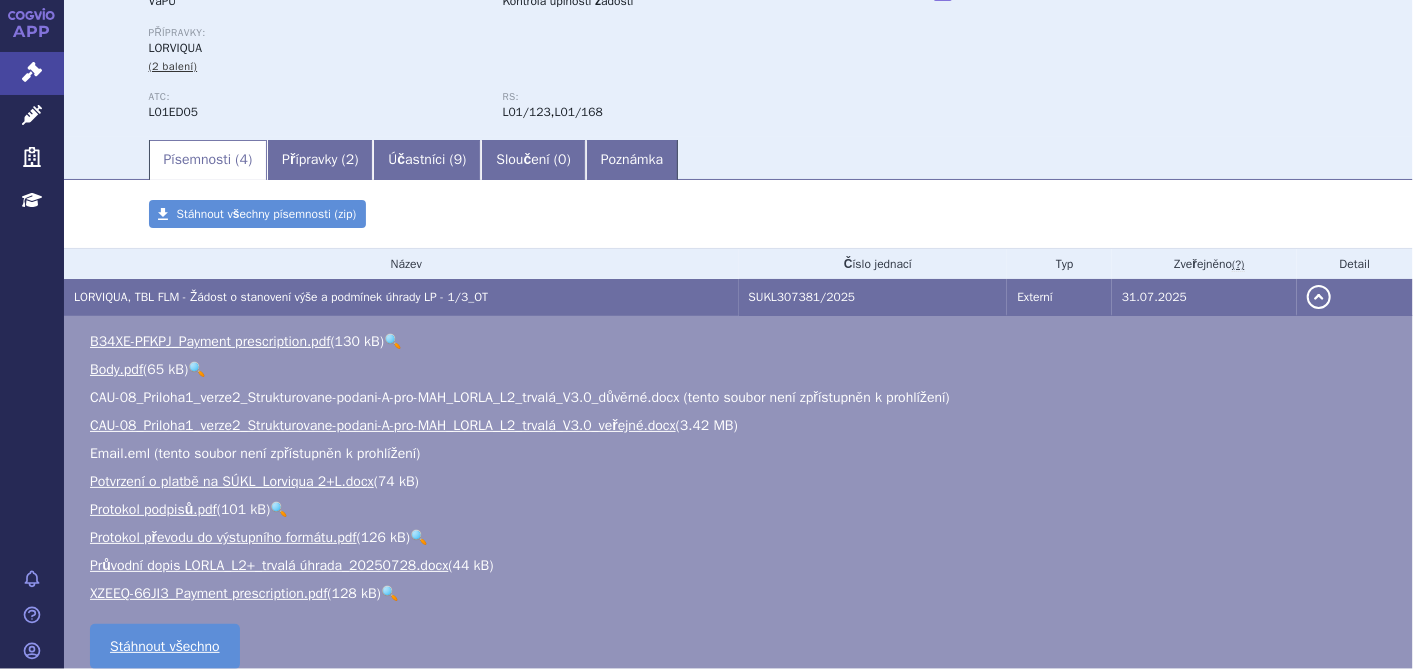 scroll, scrollTop: 300, scrollLeft: 0, axis: vertical 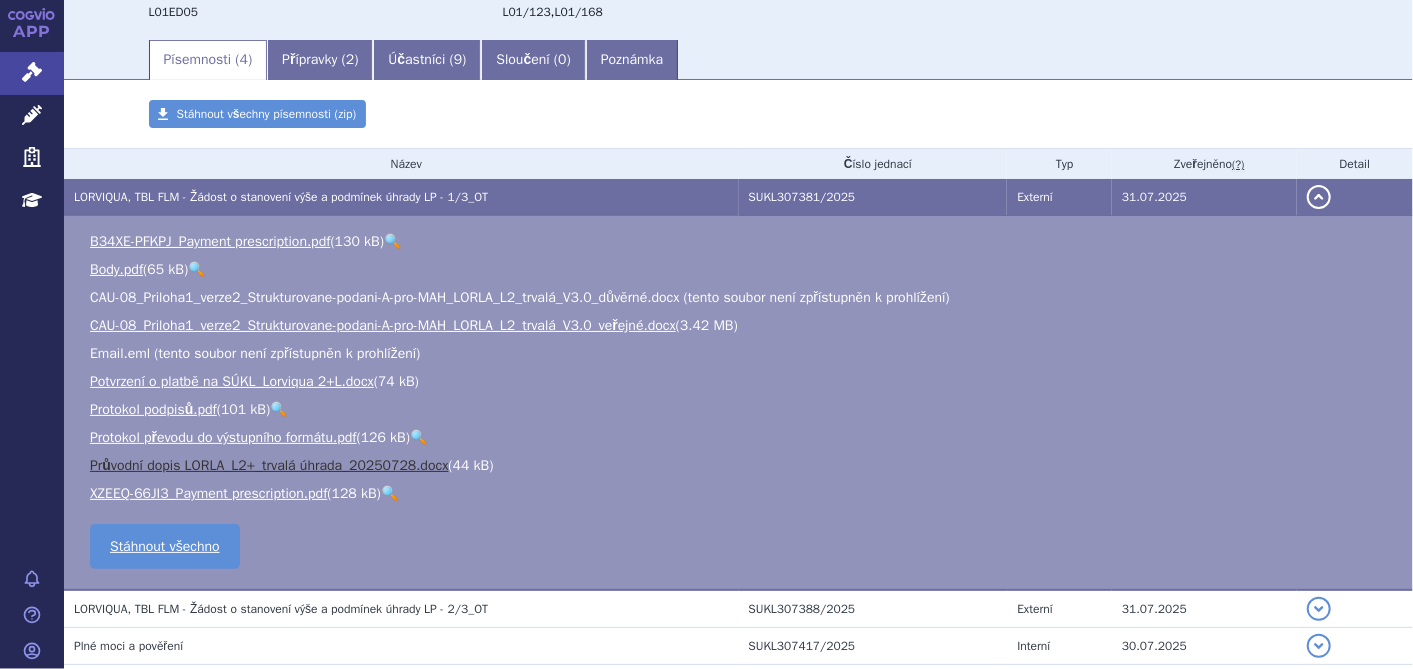 click on "Průvodní dopis LORLA_L2+_trvalá úhrada_20250728.docx" at bounding box center (269, 465) 